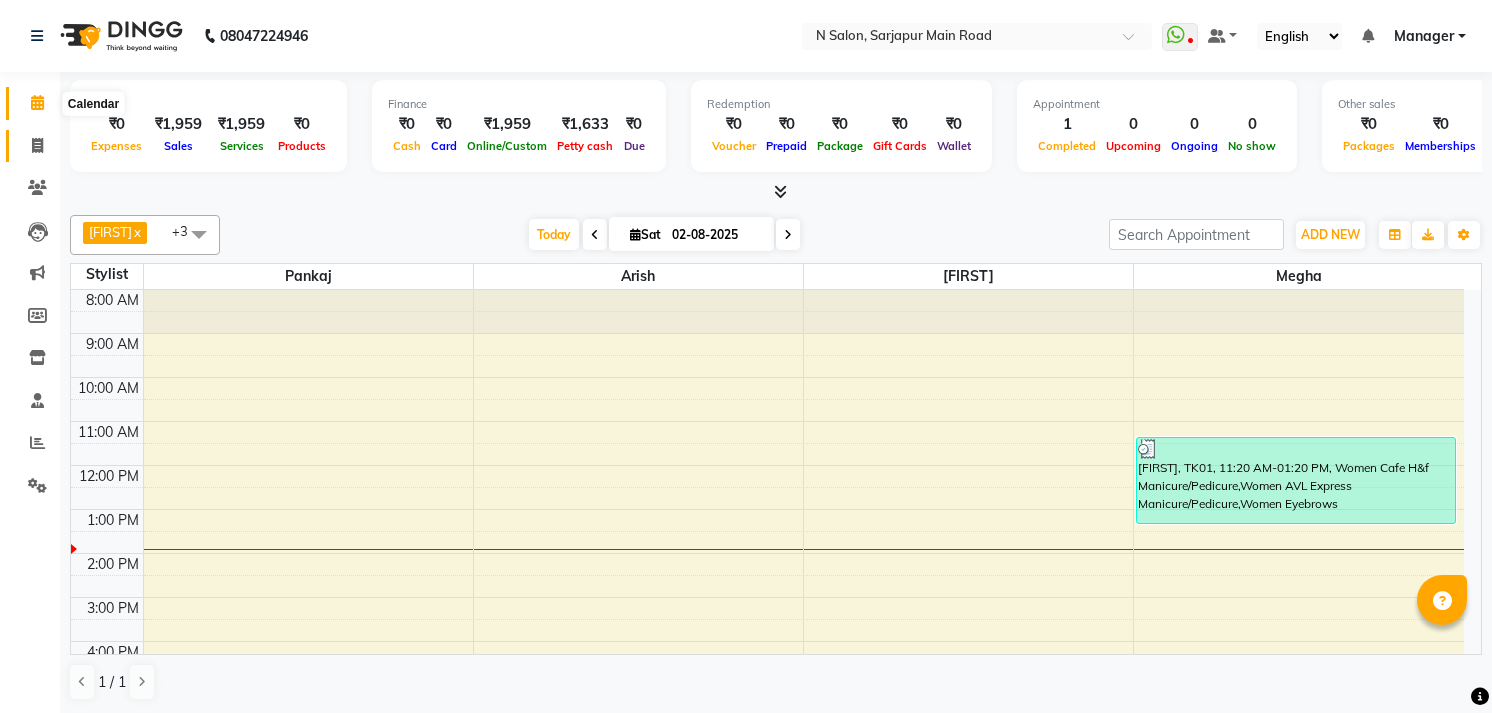 scroll, scrollTop: 0, scrollLeft: 0, axis: both 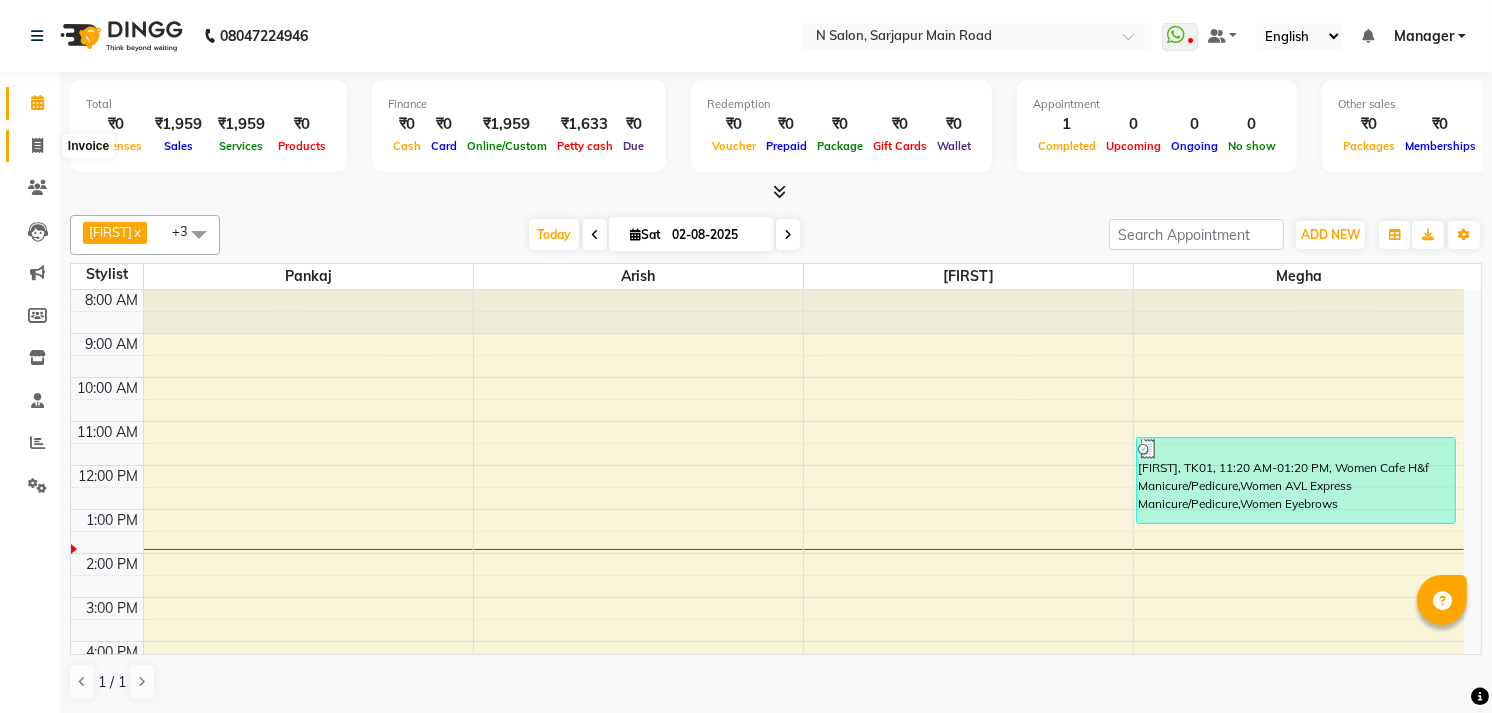 click 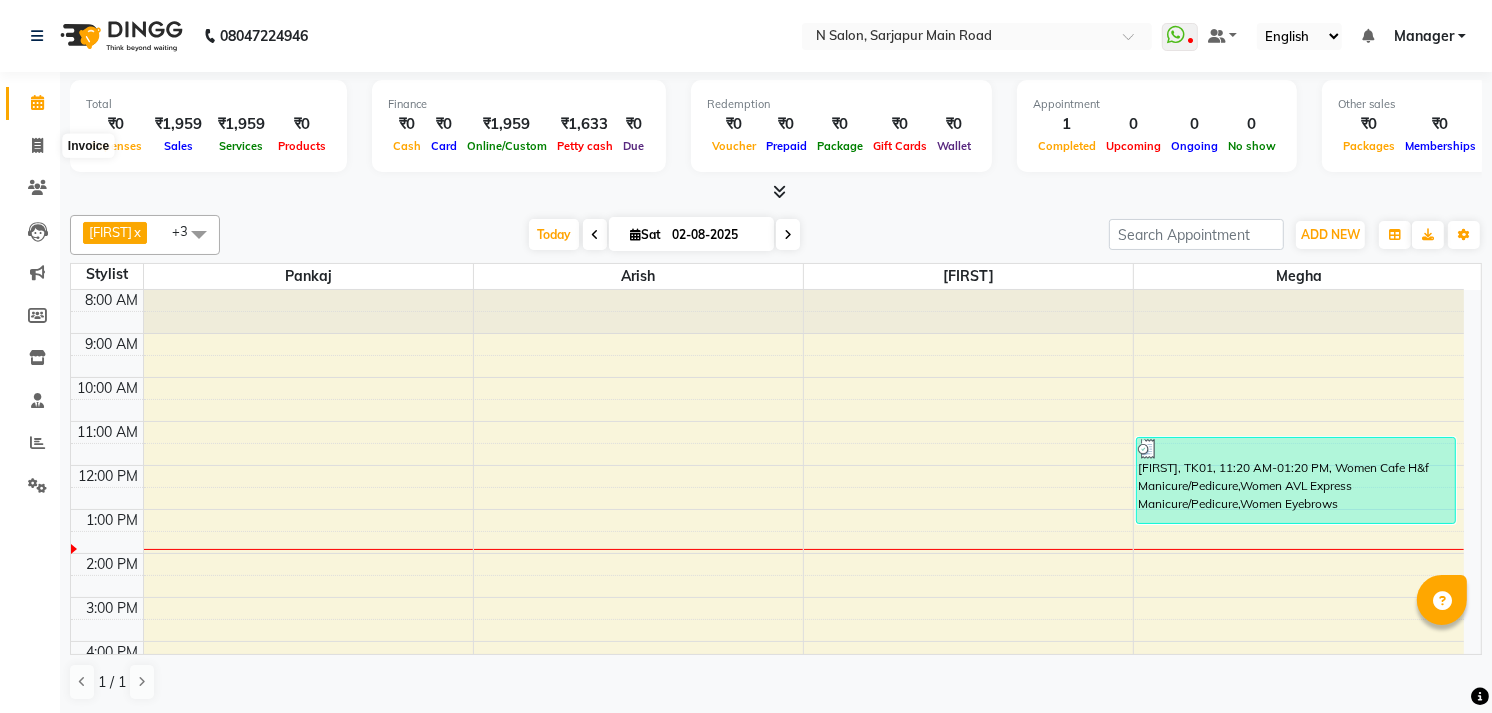 select on "service" 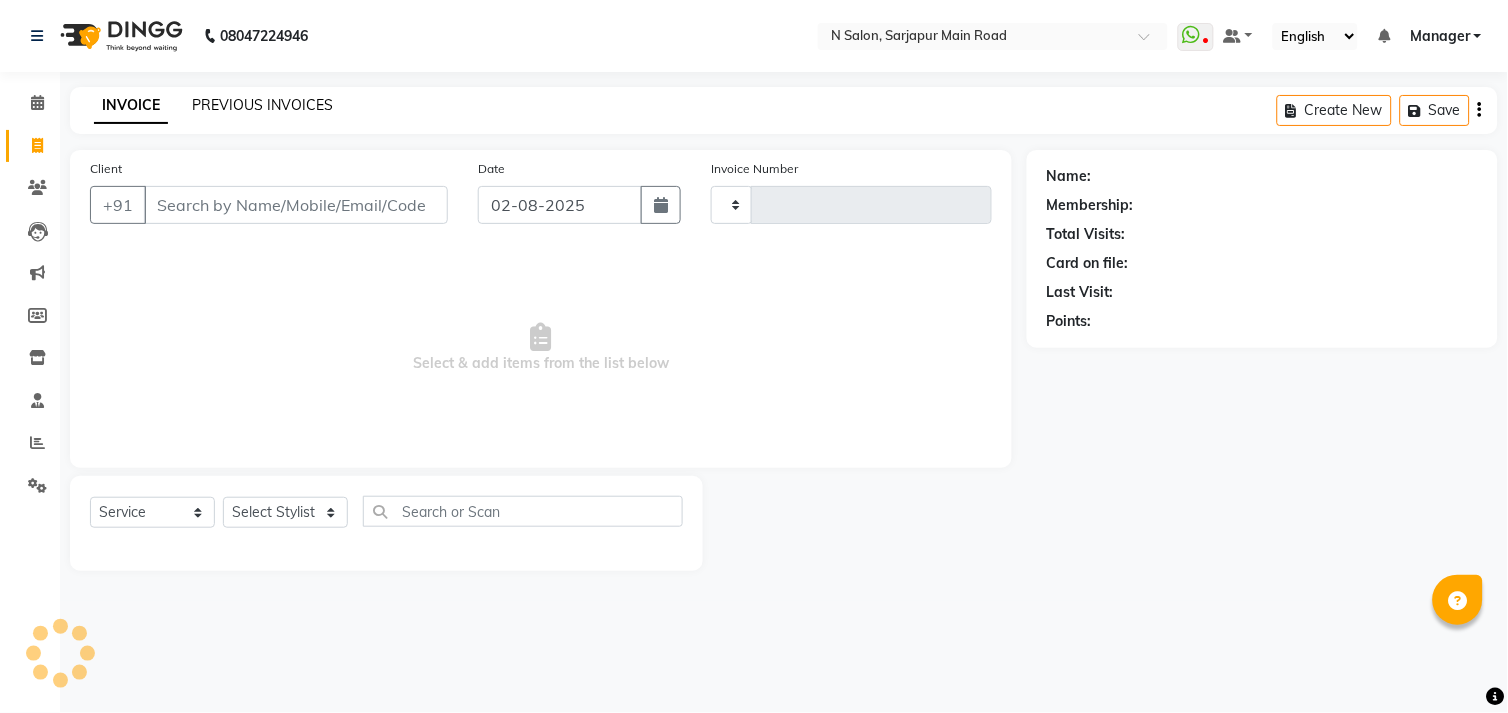 type on "0762" 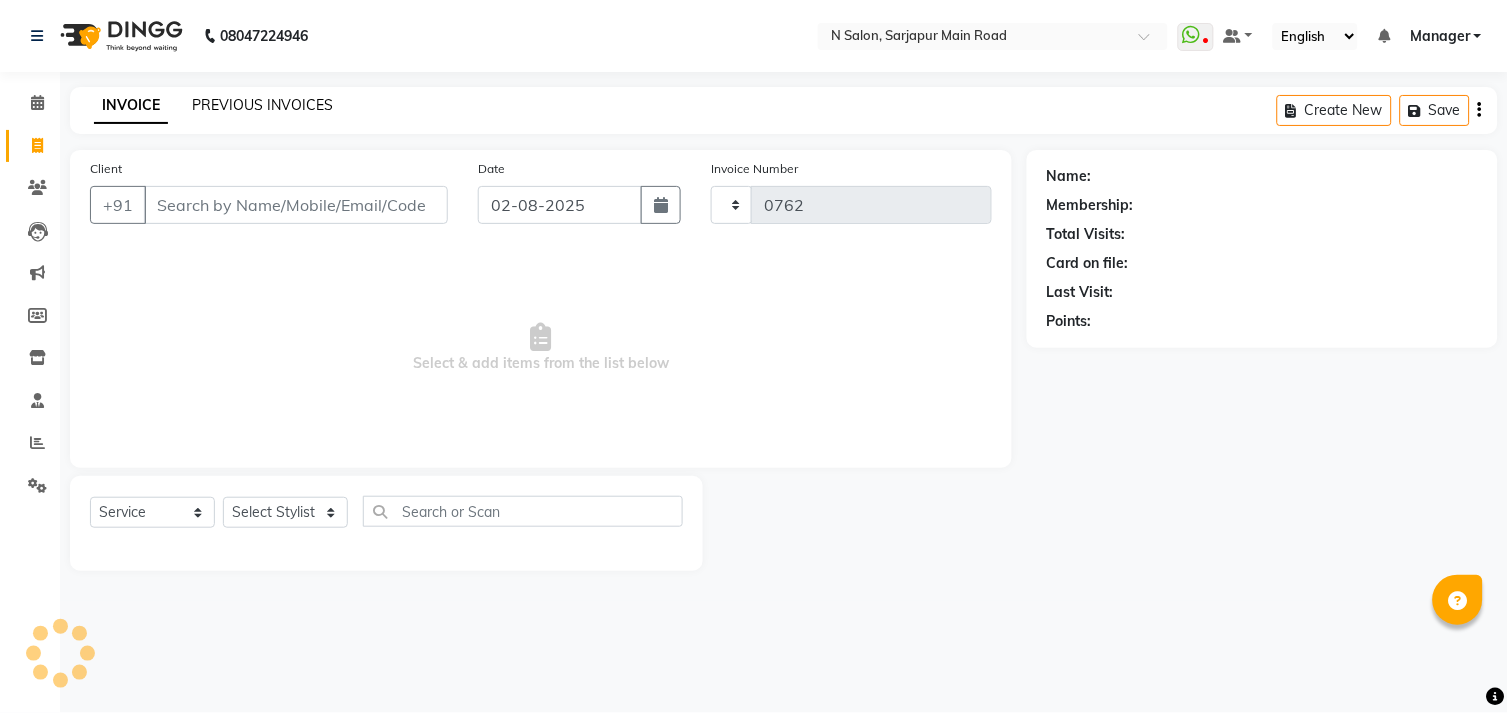 select on "7871" 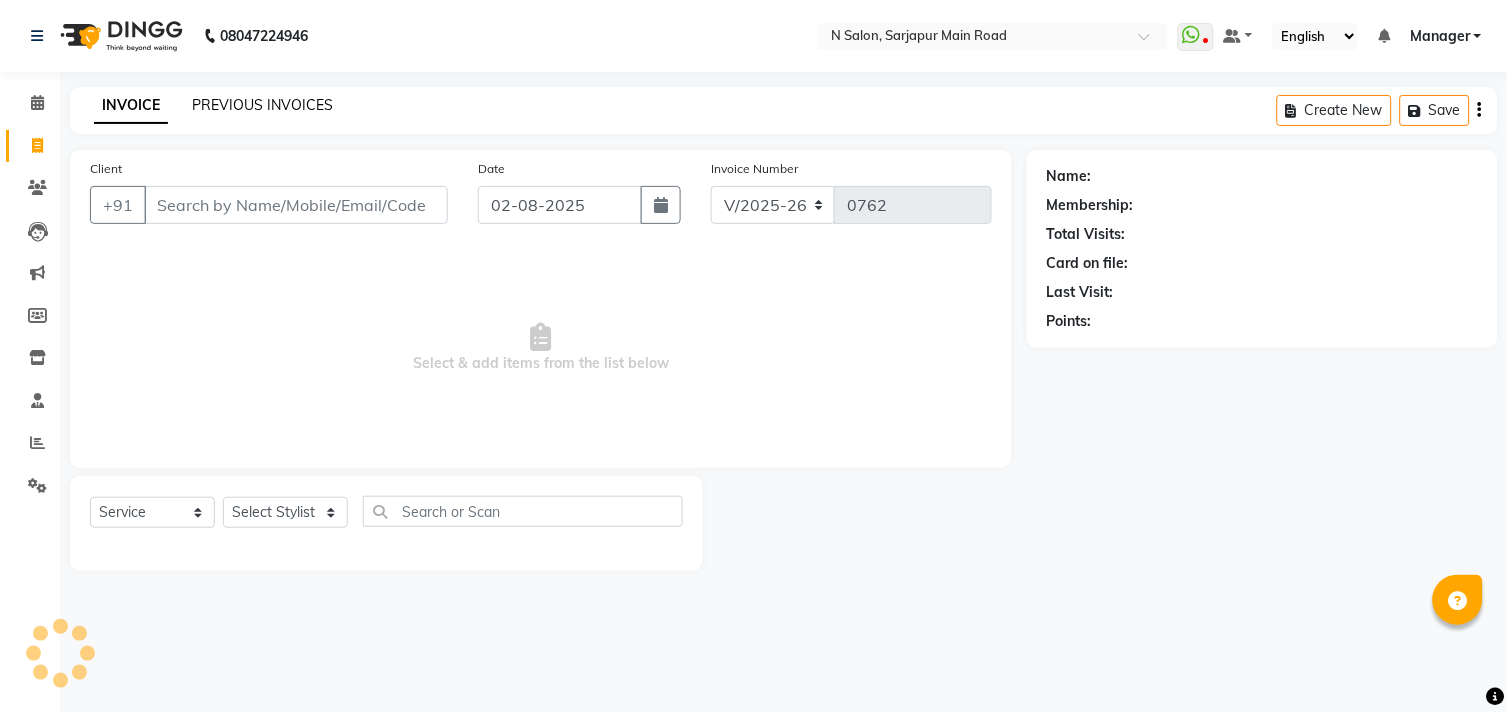 click on "PREVIOUS INVOICES" 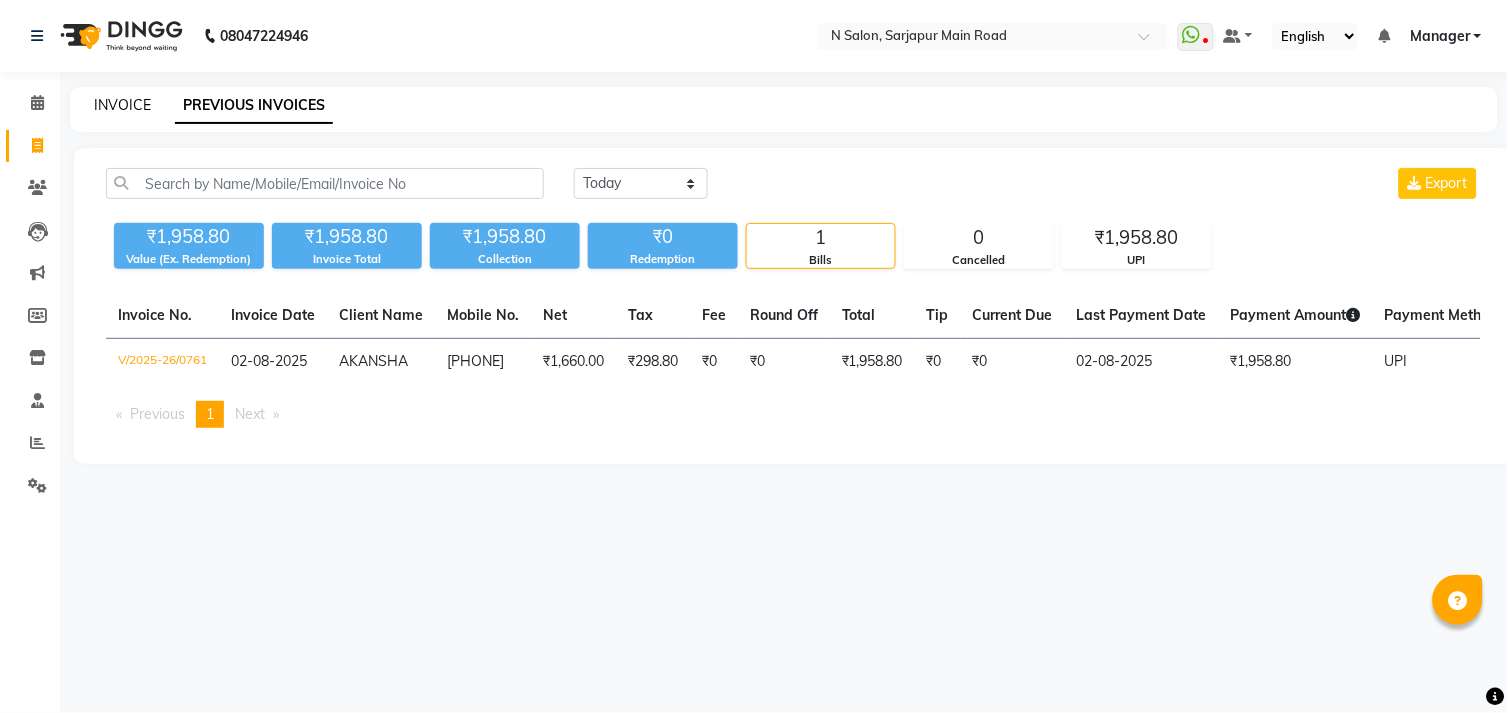 click on "INVOICE" 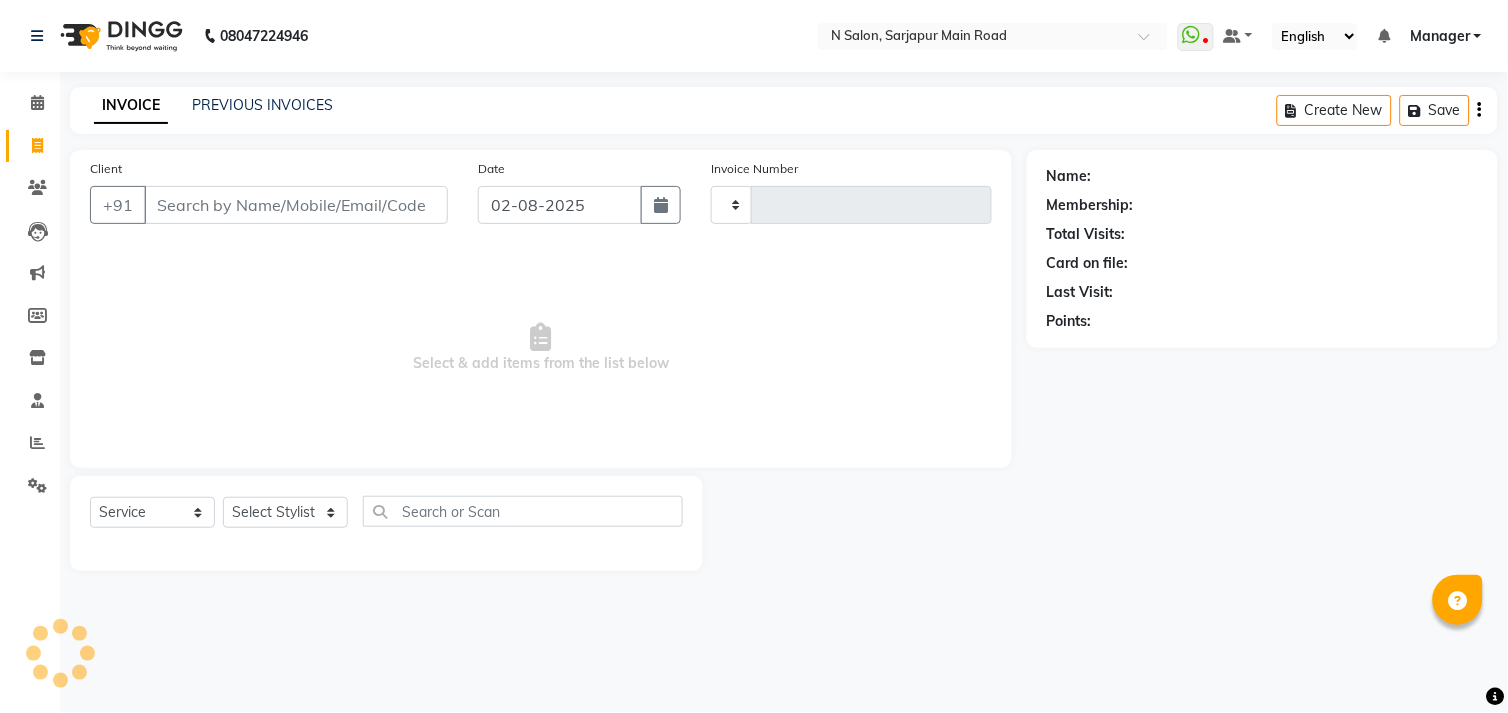 type on "0762" 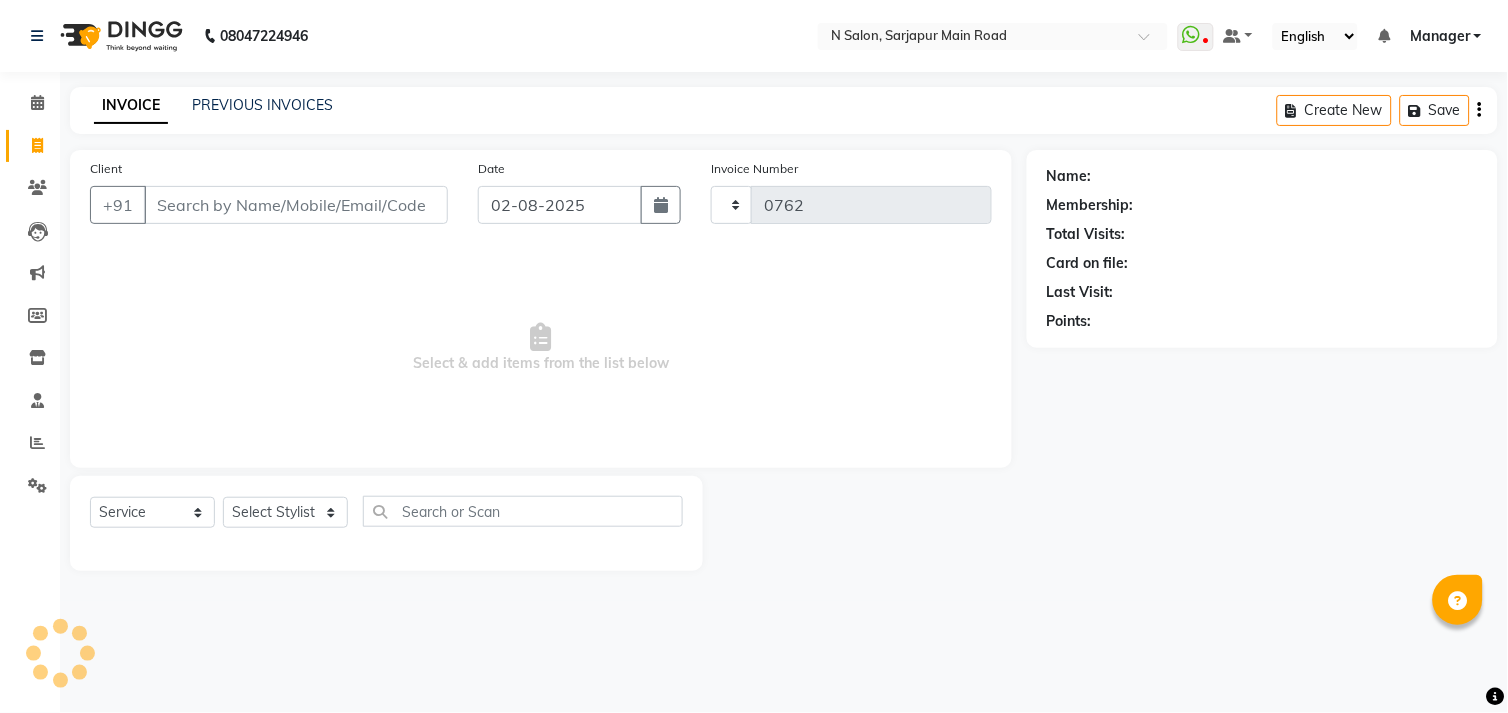 select on "7871" 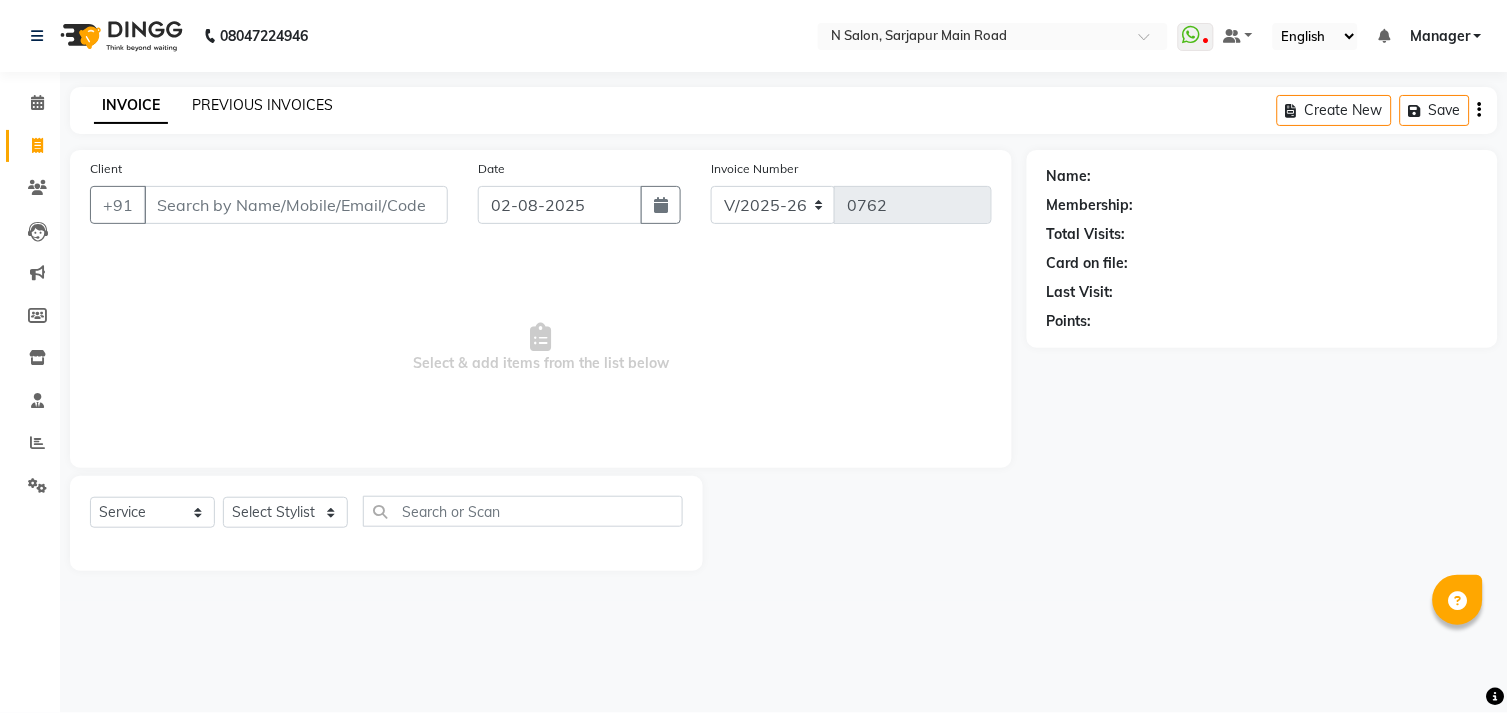 click on "PREVIOUS INVOICES" 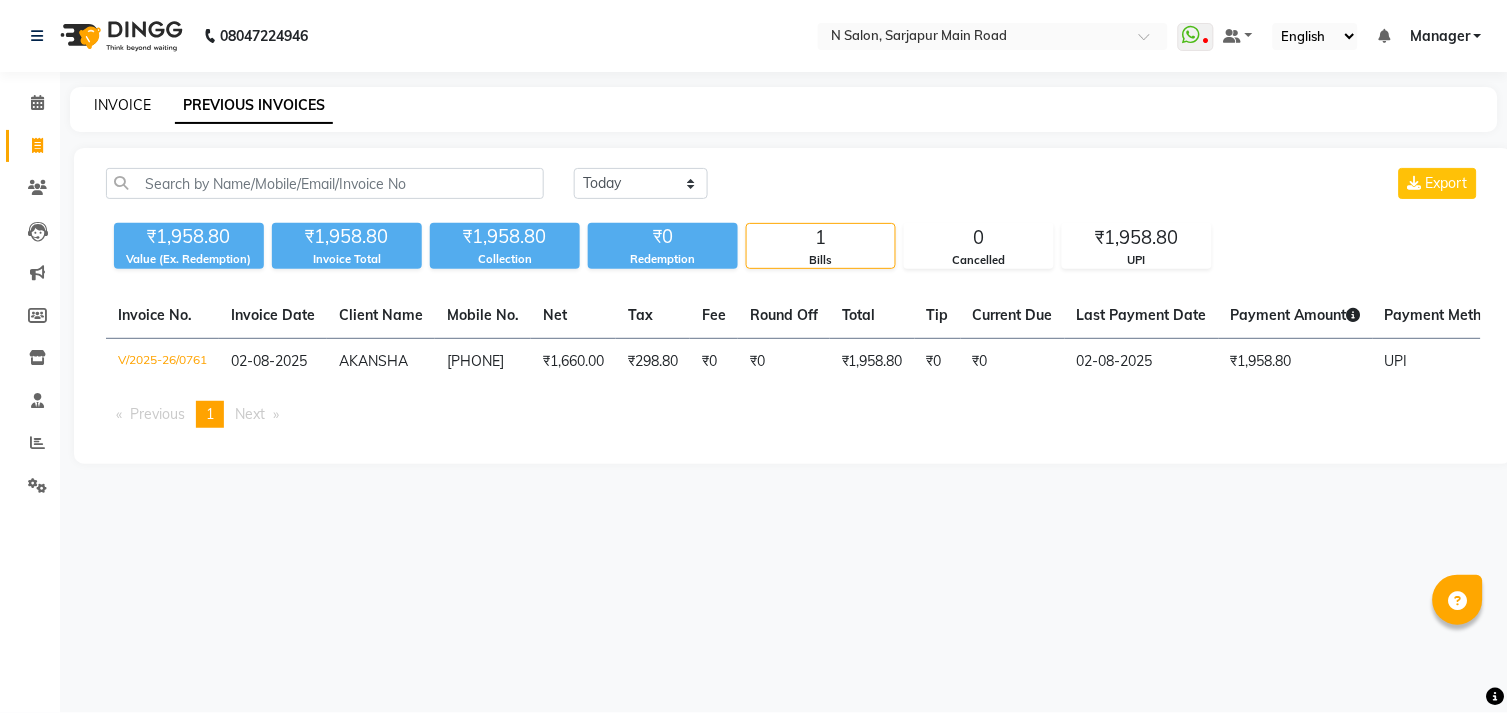 click on "INVOICE" 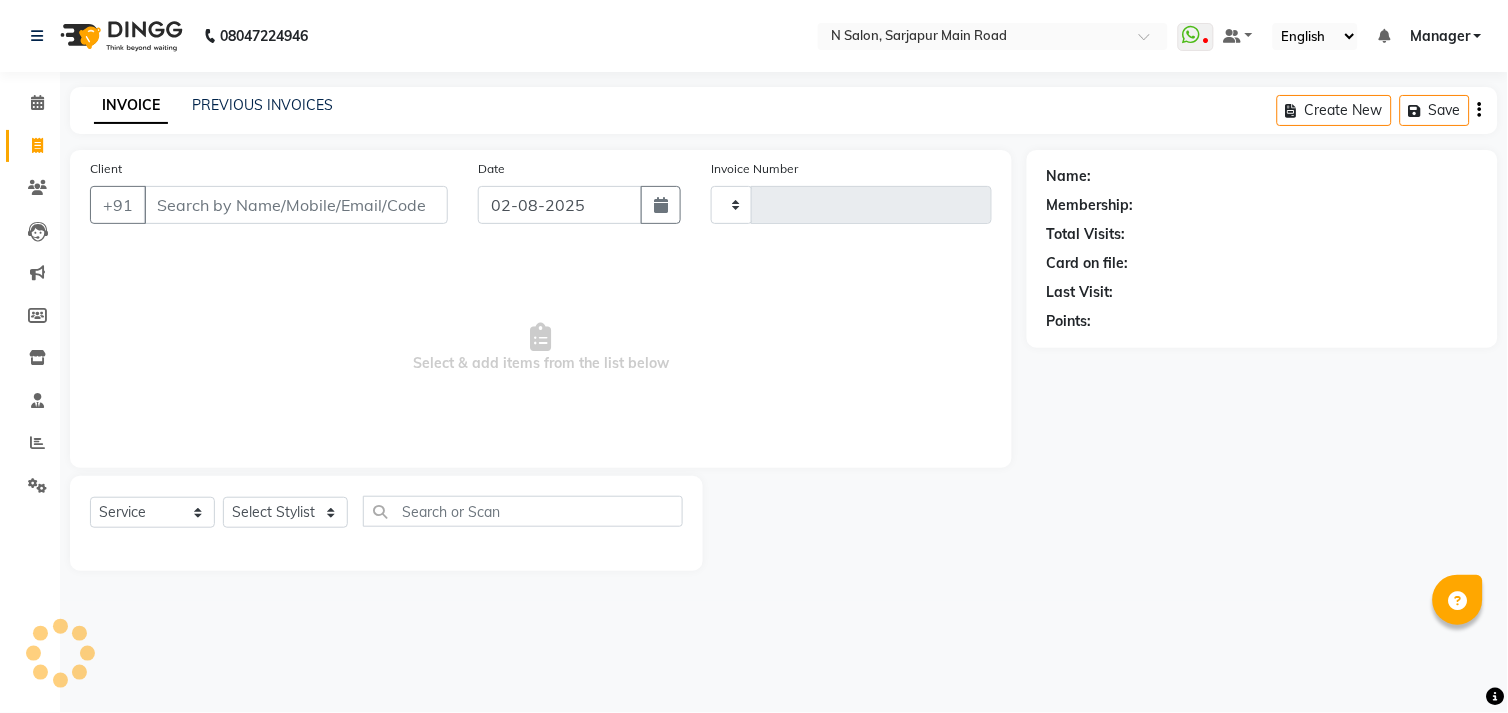type on "0762" 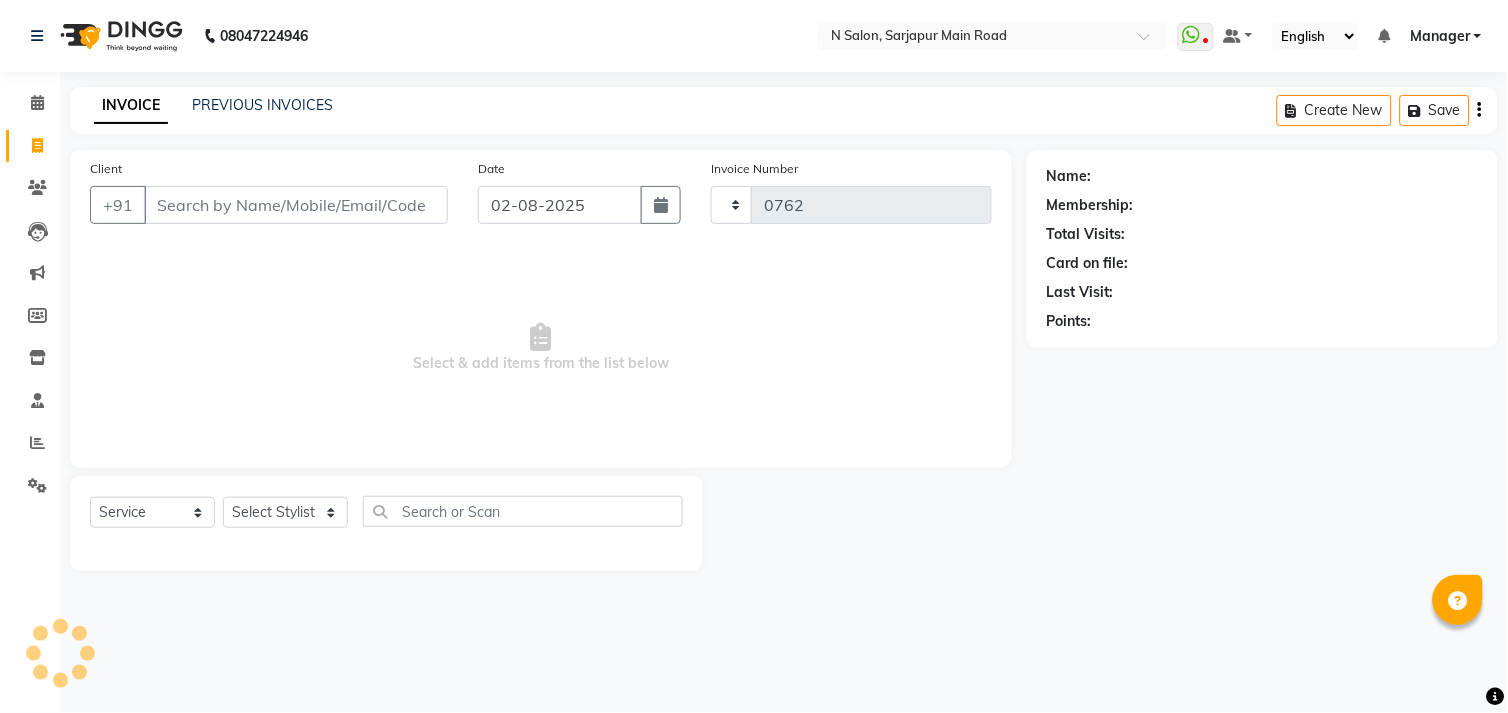 select on "7871" 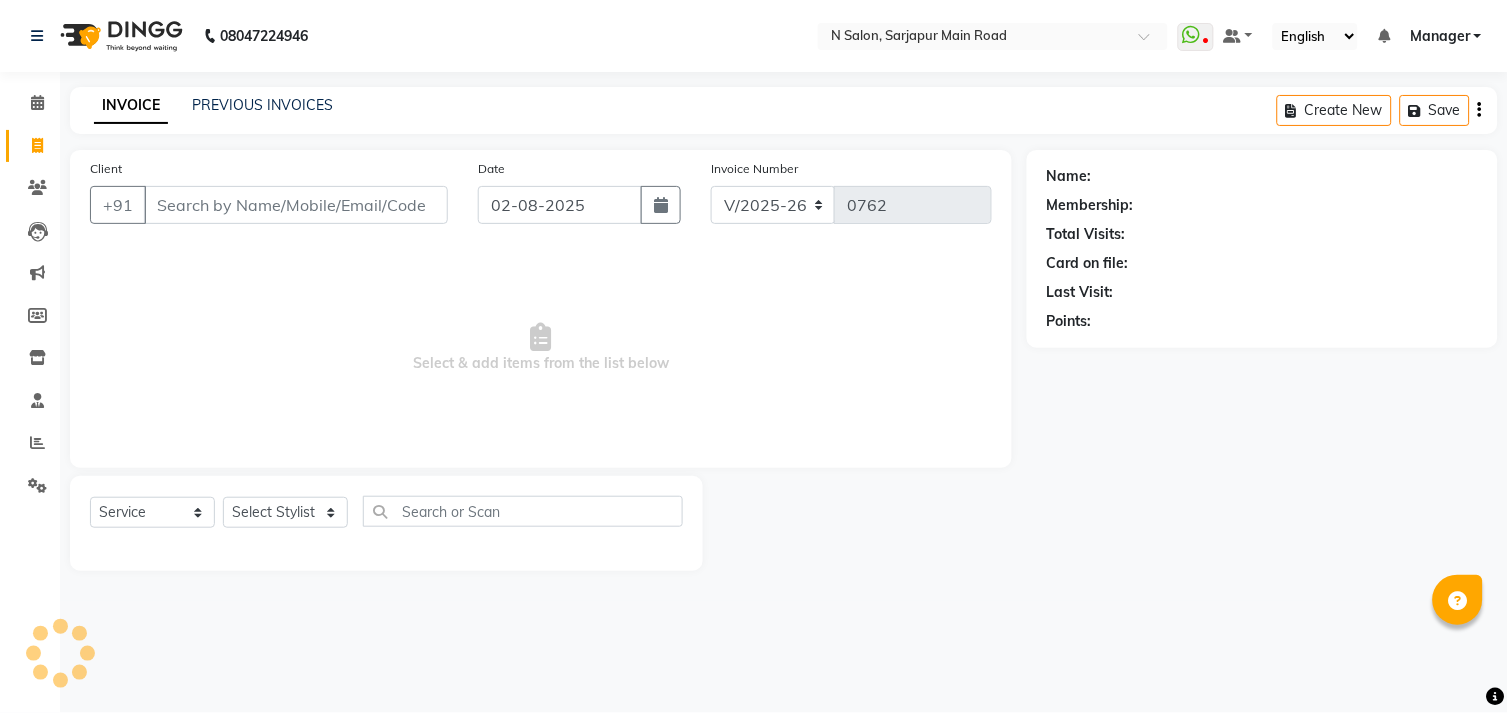 click on "Client" at bounding box center [296, 205] 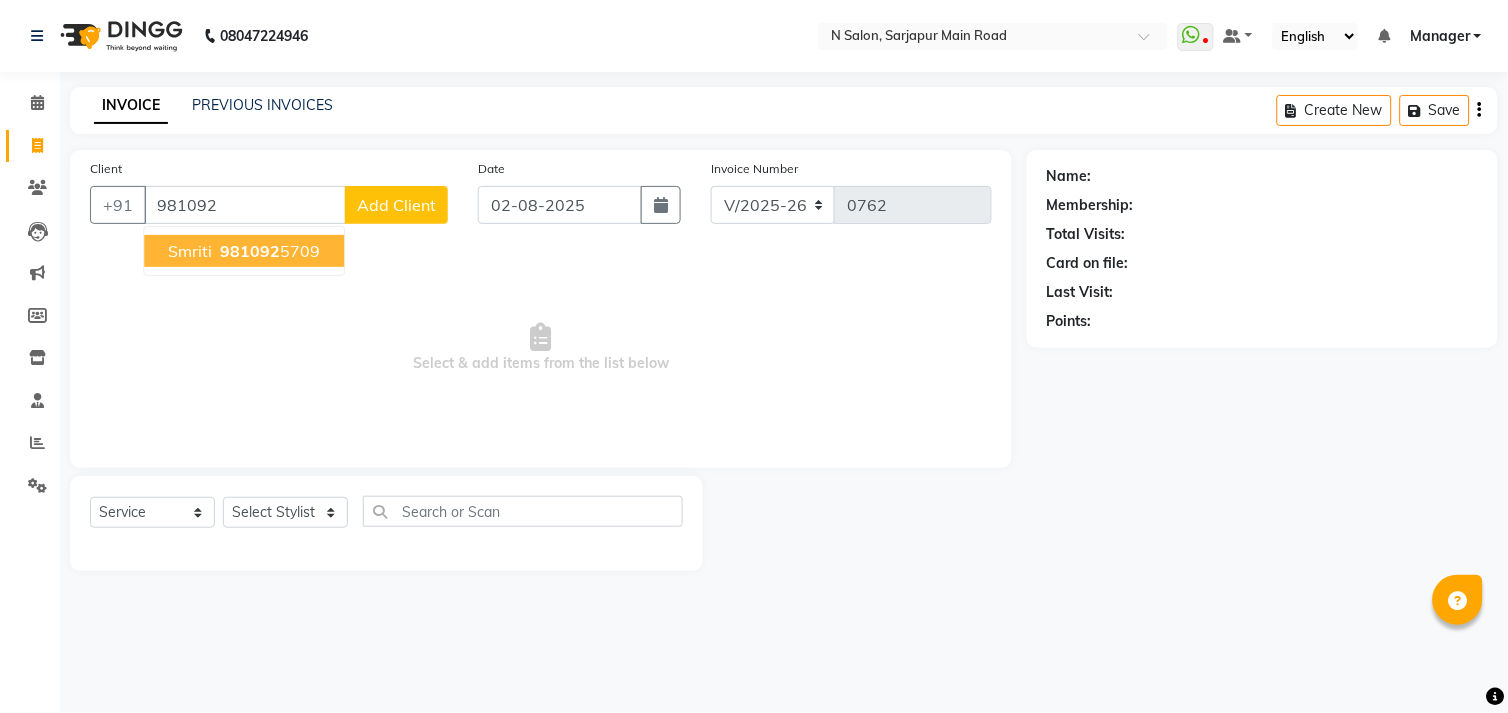 click on "Smriti" at bounding box center (190, 251) 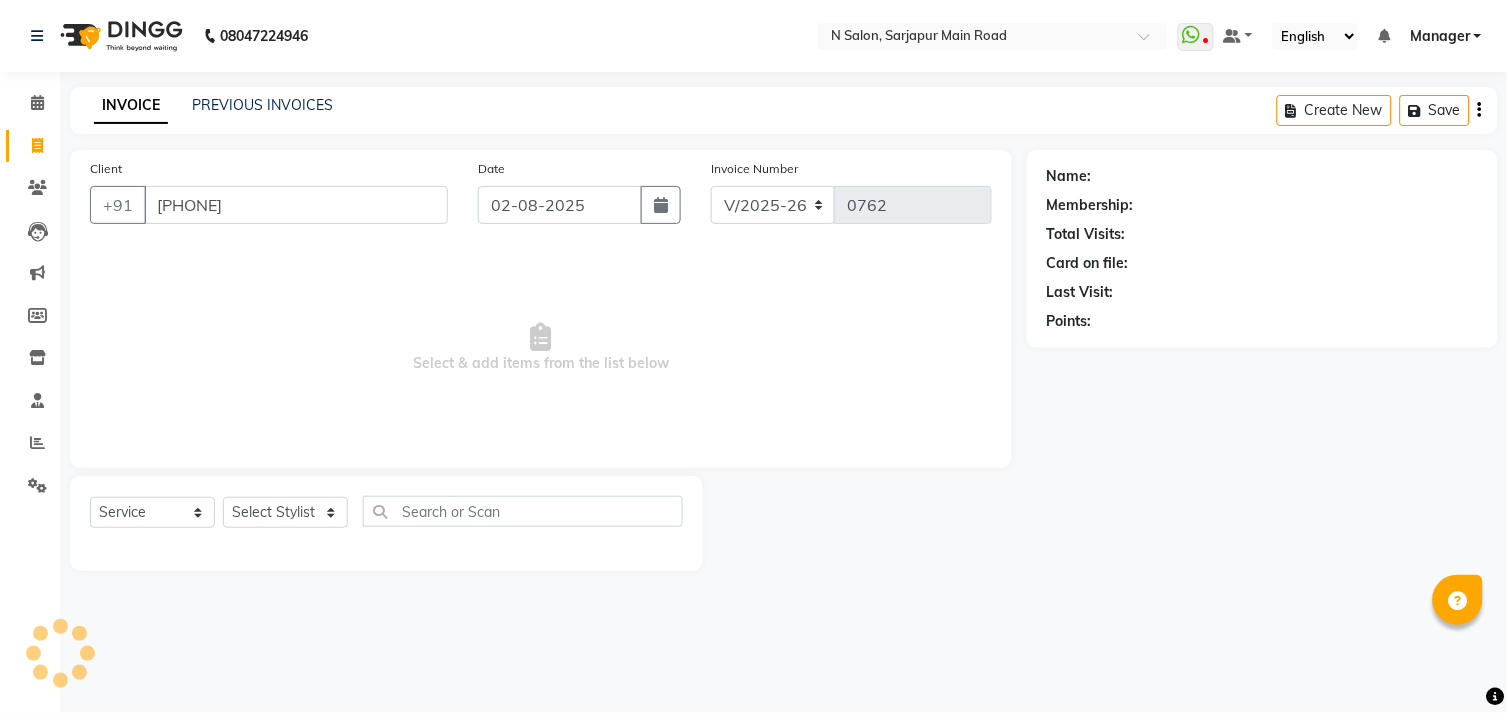 type on "[PHONE]" 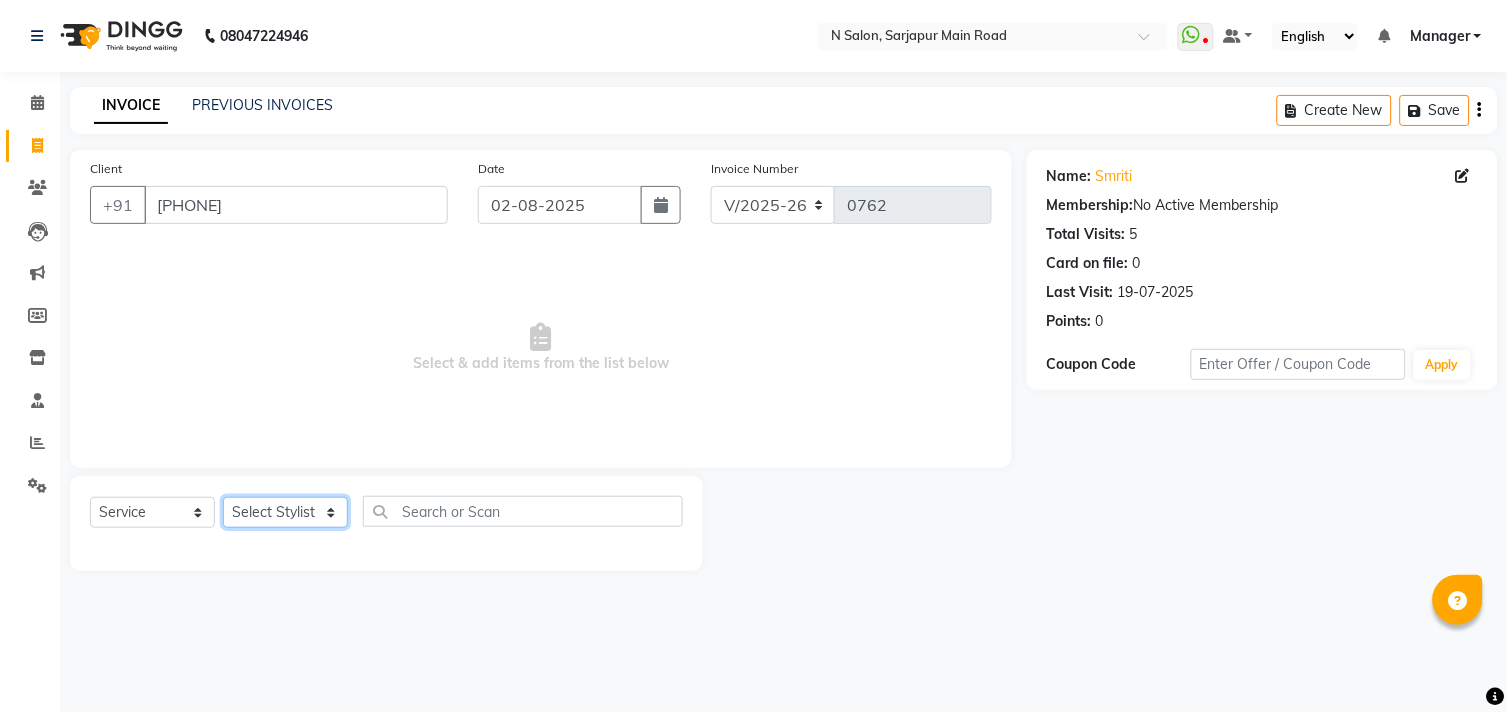 click on "Select Stylist Amgha Arish CHANDU DIPEN kajal kupu  Manager megha Mukul Aggarwal NIRJALA Owner Pankaj Rahul Sir shradha" 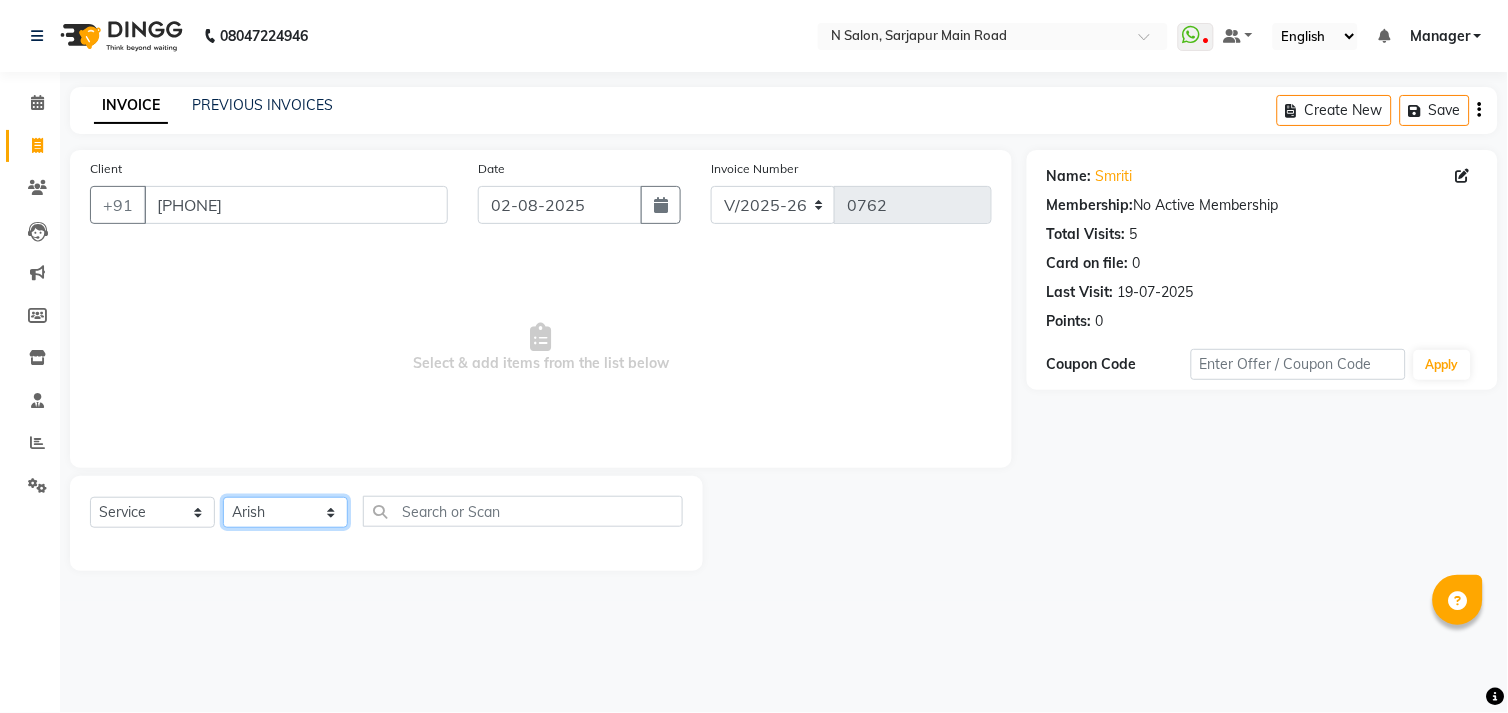 click on "Select Stylist Amgha Arish CHANDU DIPEN kajal kupu  Manager megha Mukul Aggarwal NIRJALA Owner Pankaj Rahul Sir shradha" 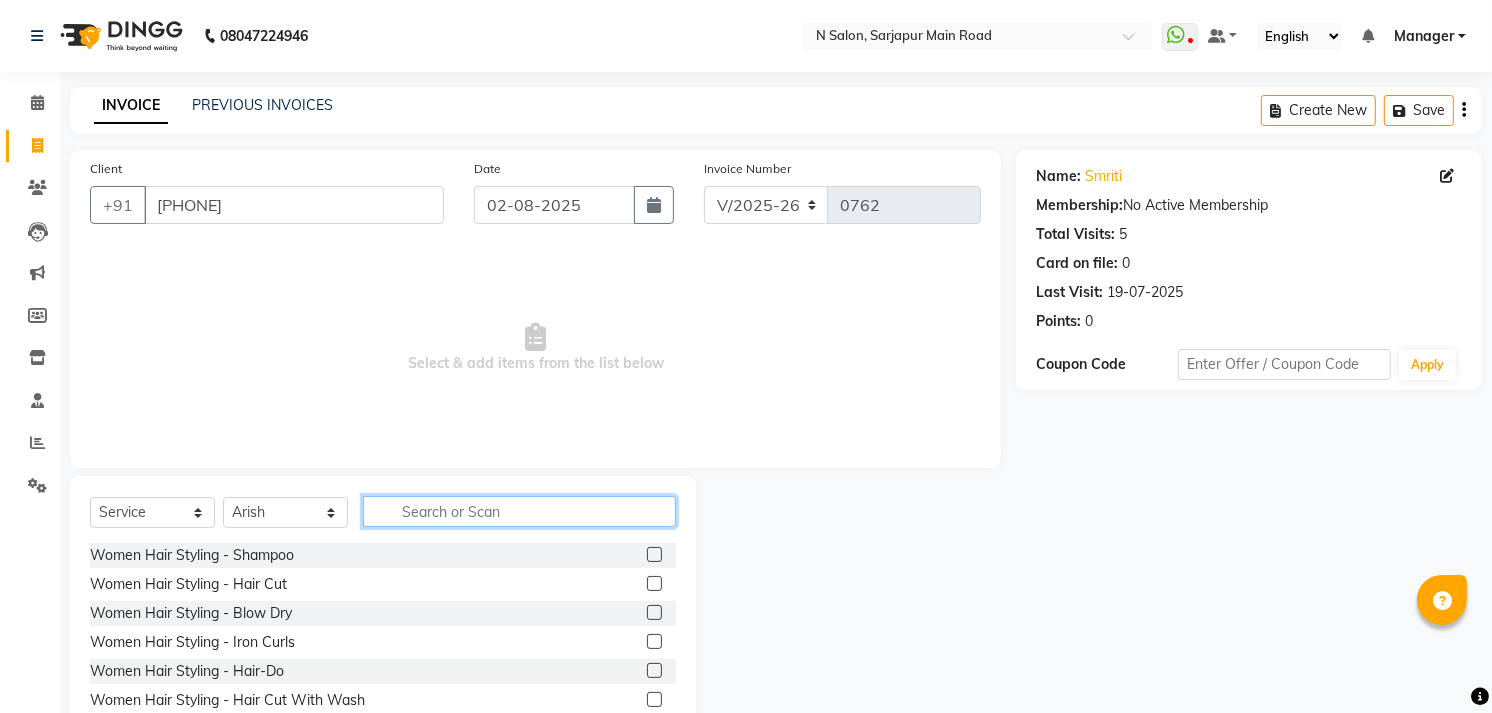 click 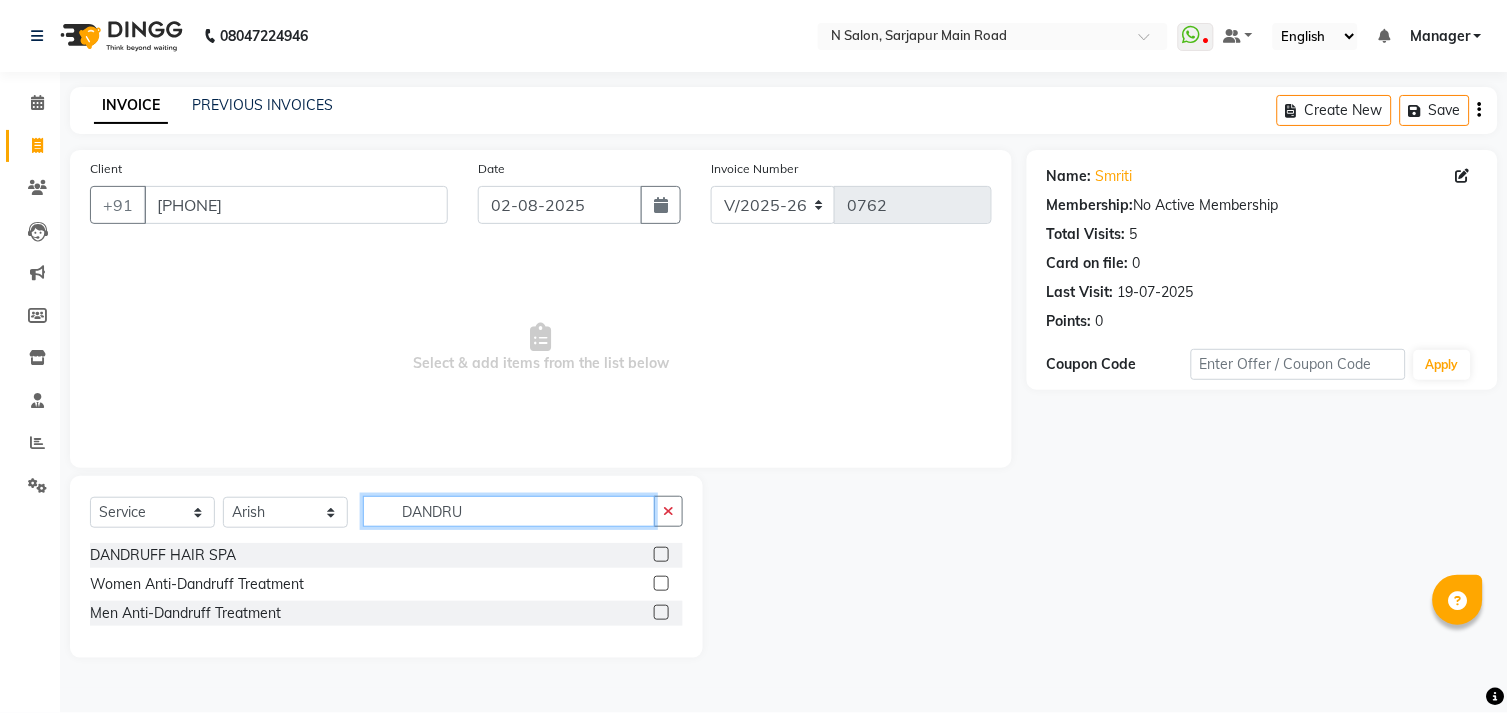 type on "DANDRU" 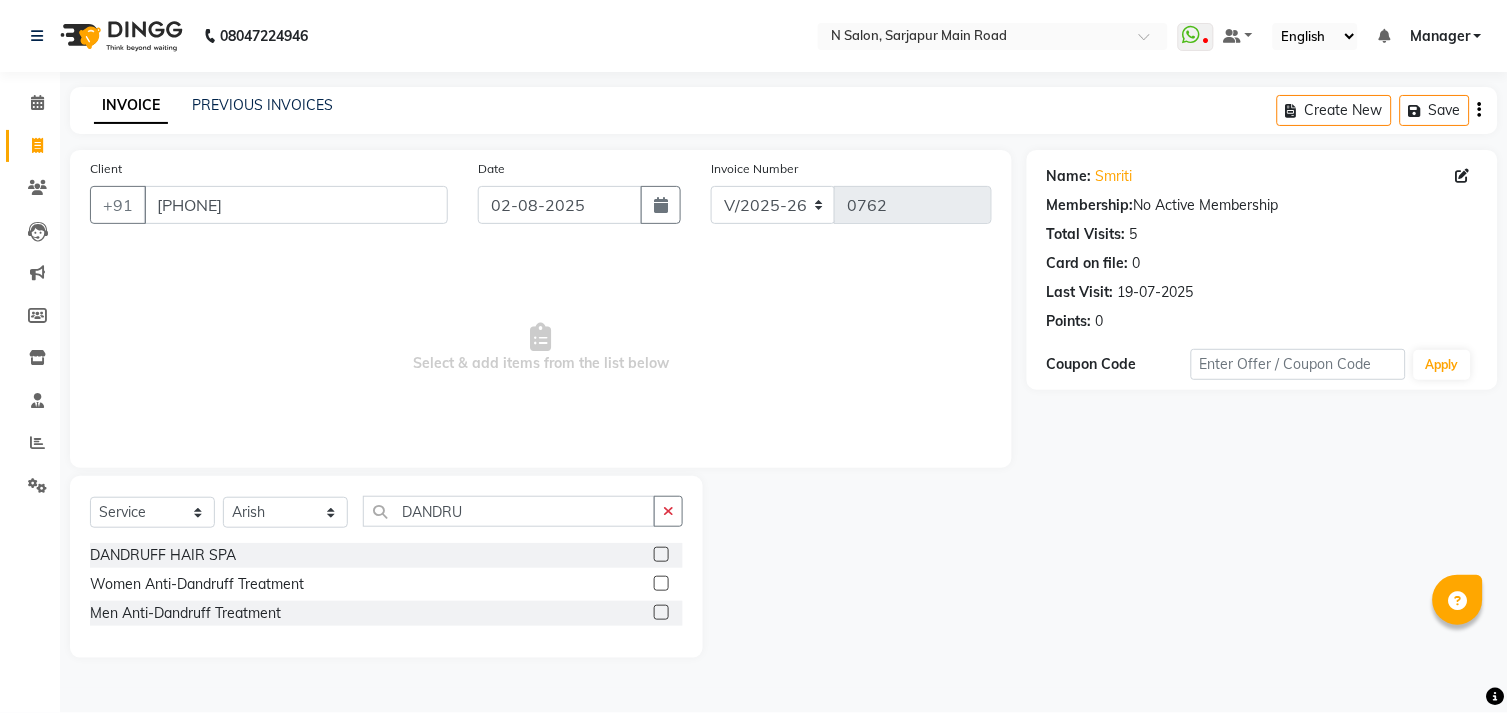 click 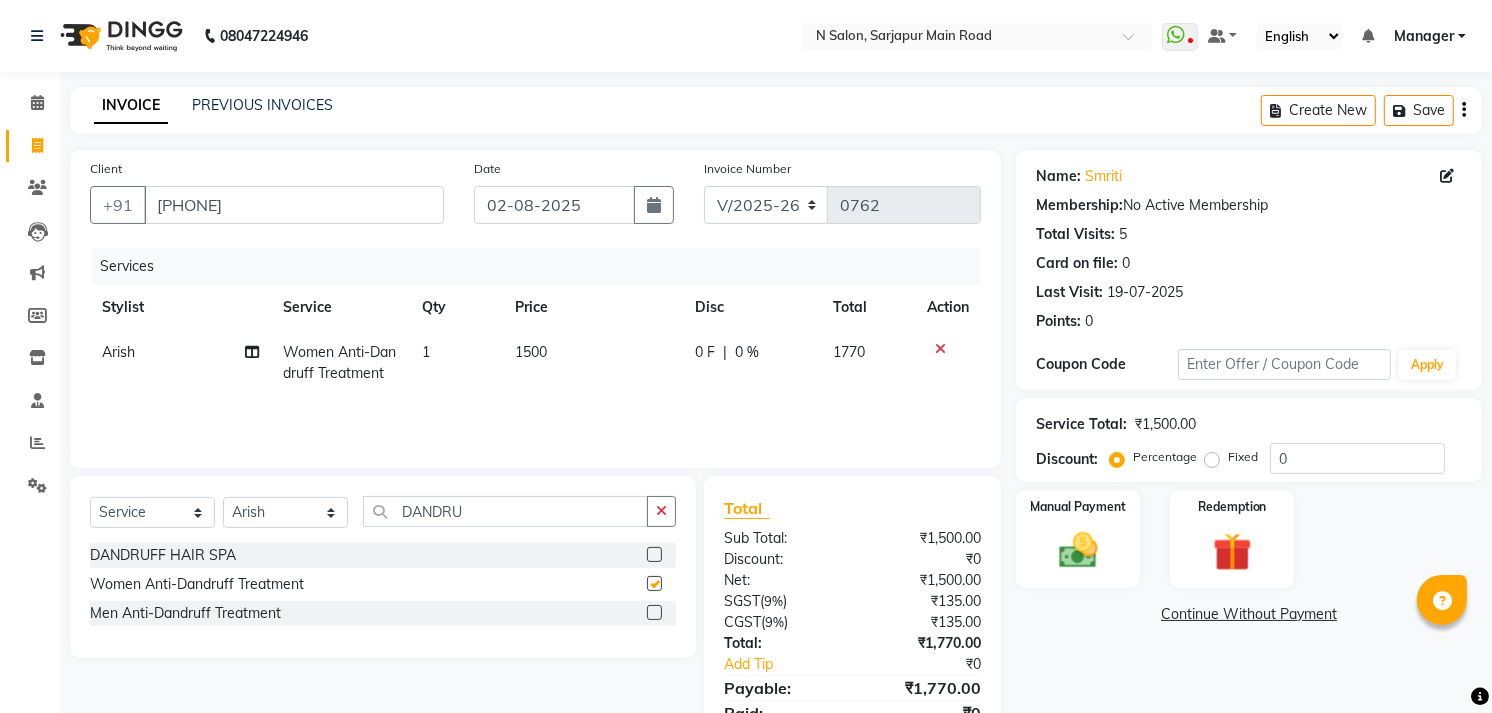 checkbox on "false" 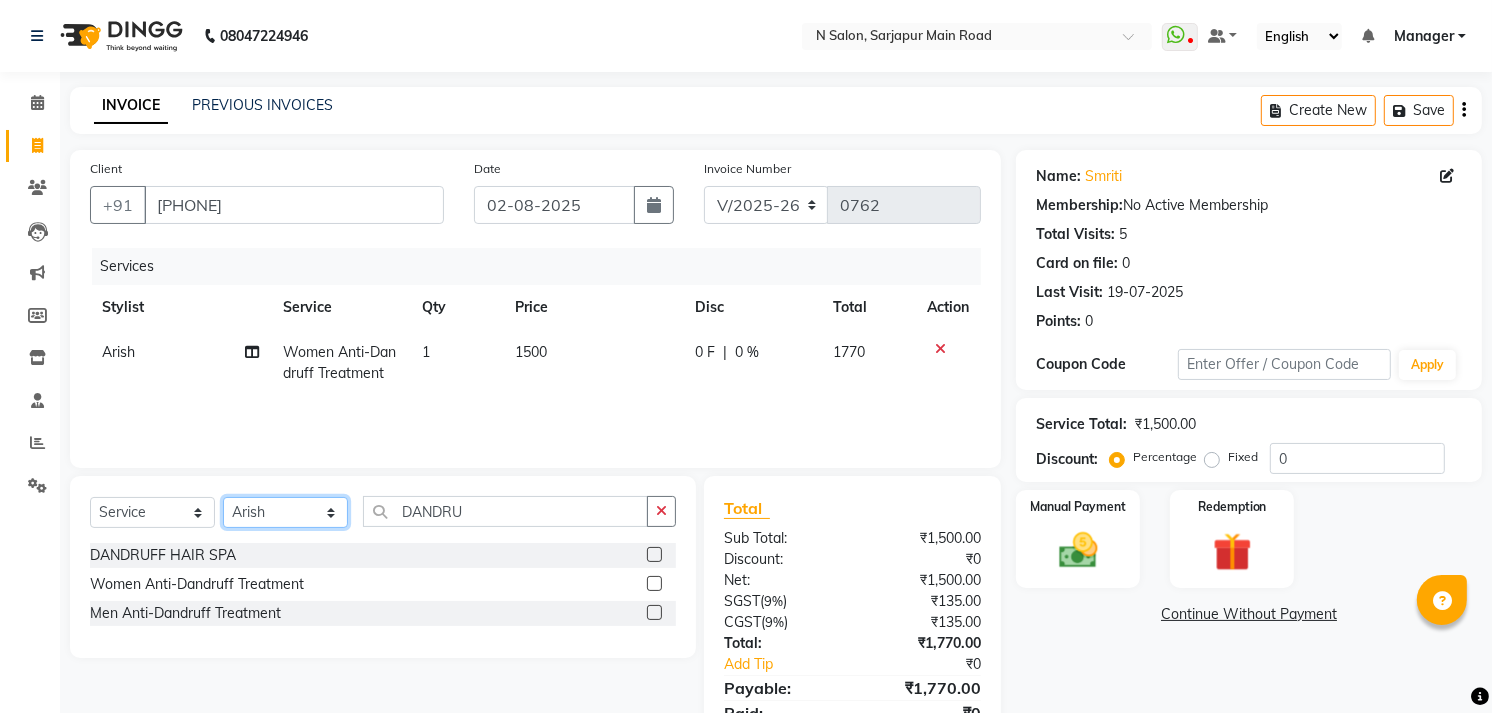 drag, startPoint x: 311, startPoint y: 511, endPoint x: 296, endPoint y: 516, distance: 15.811388 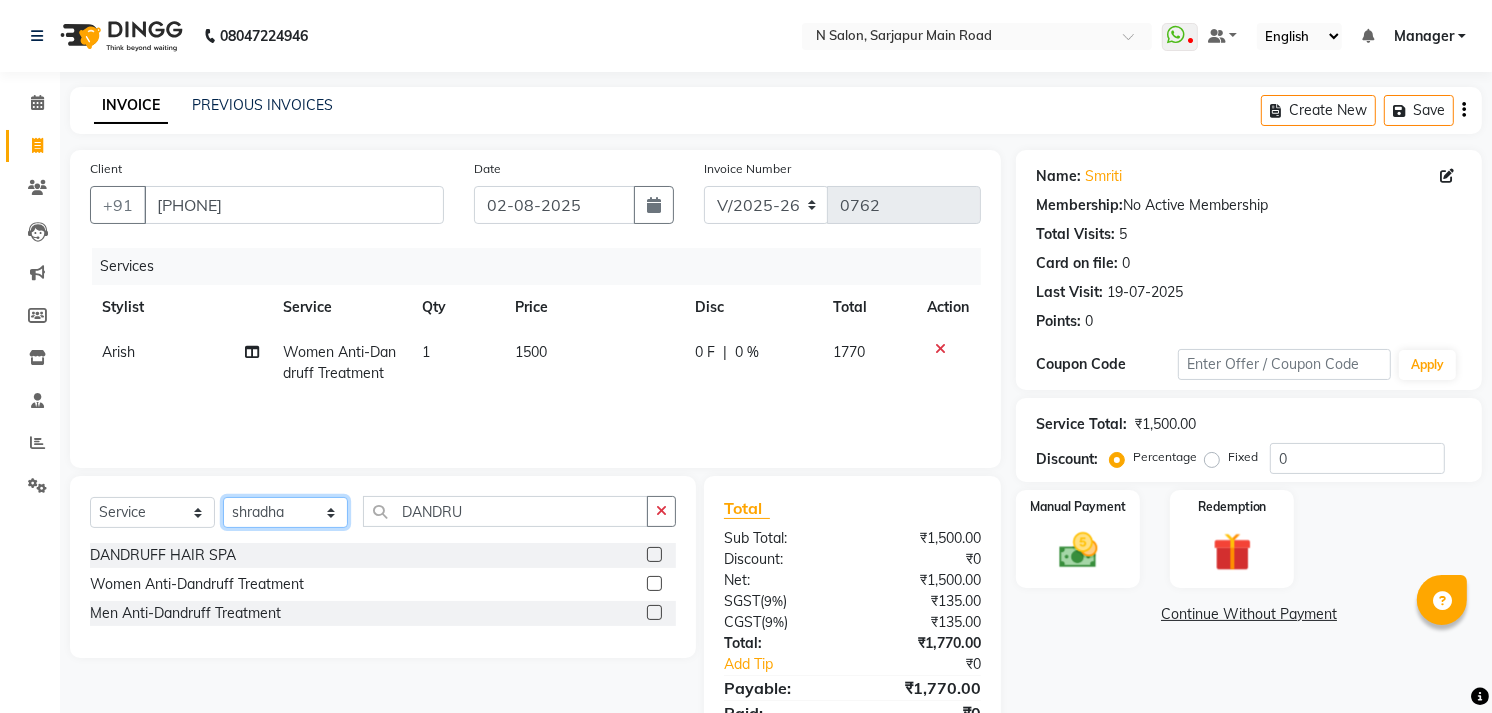 click on "Select Stylist Amgha Arish CHANDU DIPEN kajal kupu  Manager megha Mukul Aggarwal NIRJALA Owner Pankaj Rahul Sir shradha" 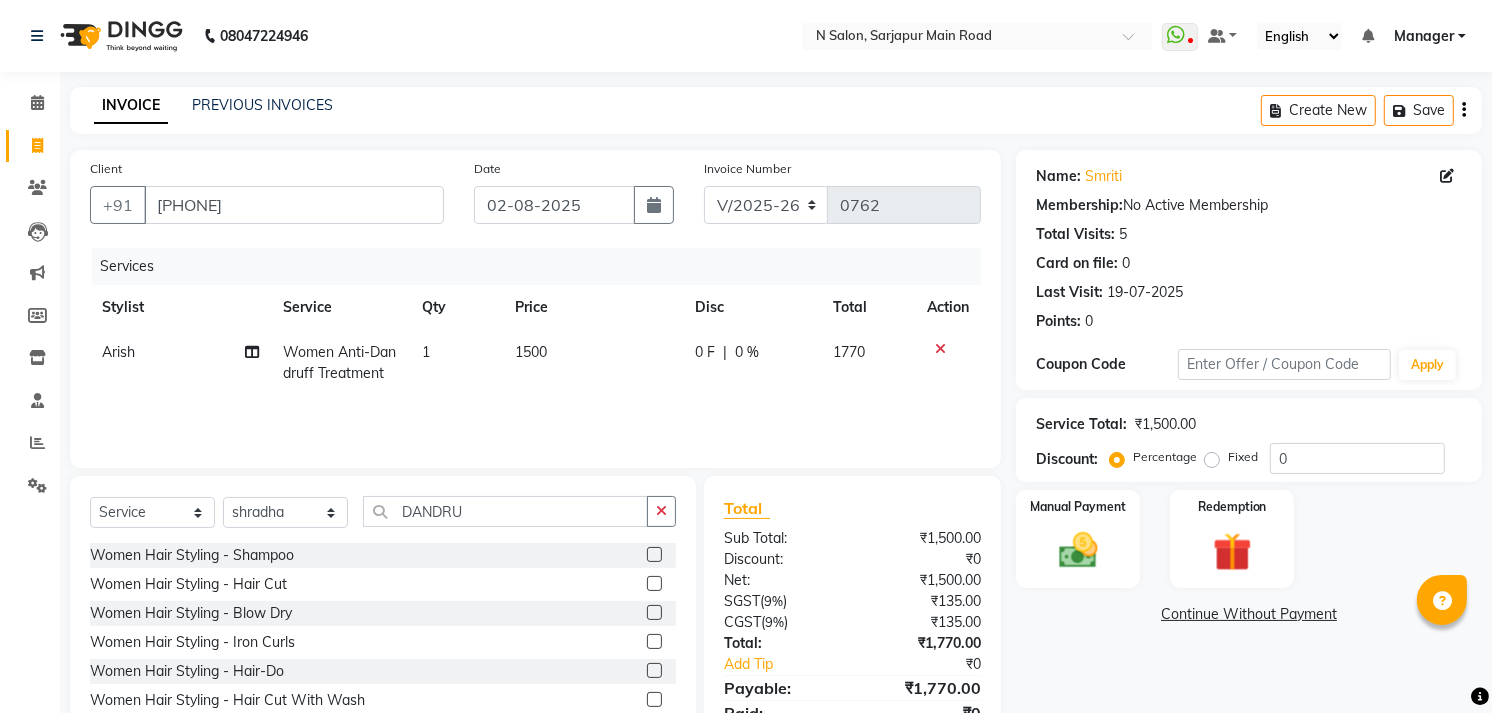 click on "Select Service Product Membership Package Voucher Prepaid Gift Card Select Stylist [FIRST] [LAST] [NAME] [NAME] [NAME] [NAME] [NAME] [NAME] [NAME] [NAME] [NAME] [NAME] [NAME] [NAME] [NAME] [NAME]" 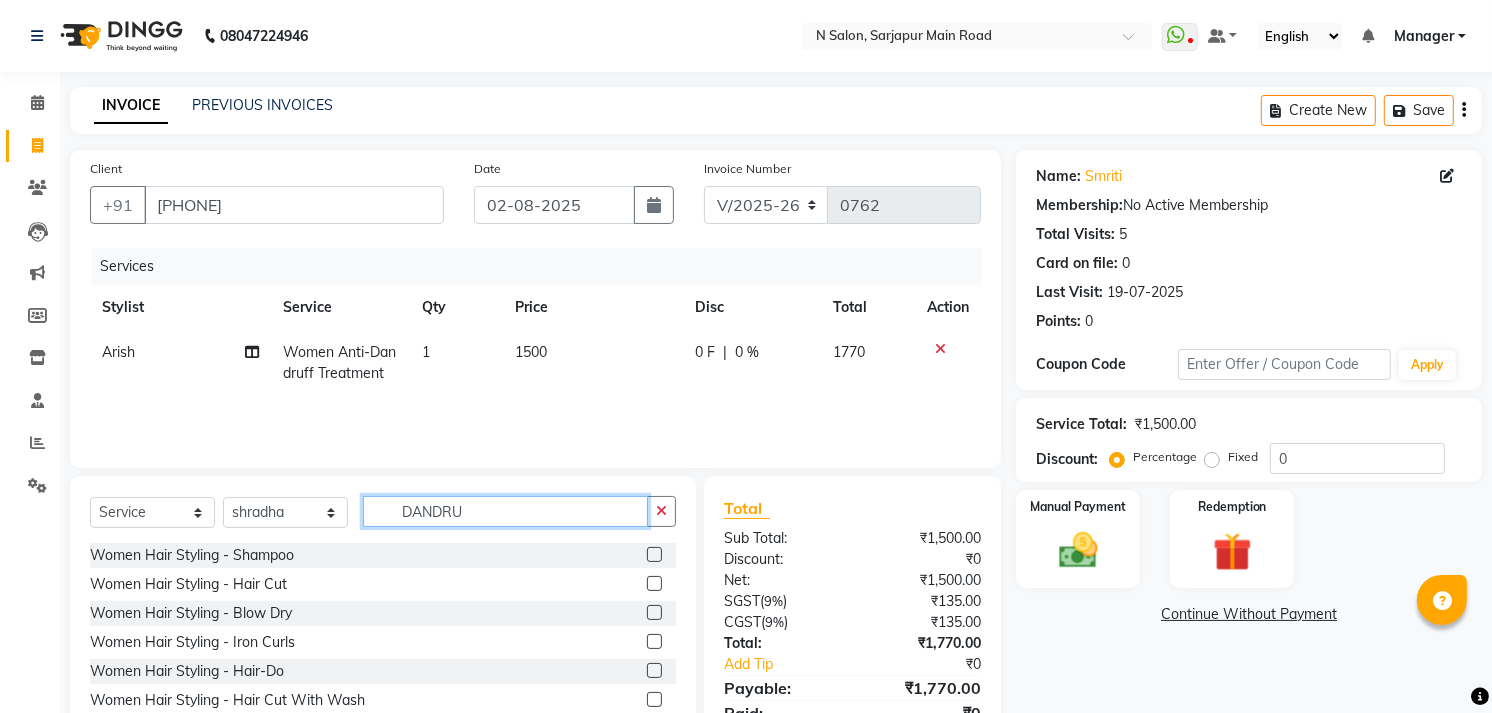 click on "DANDRU" 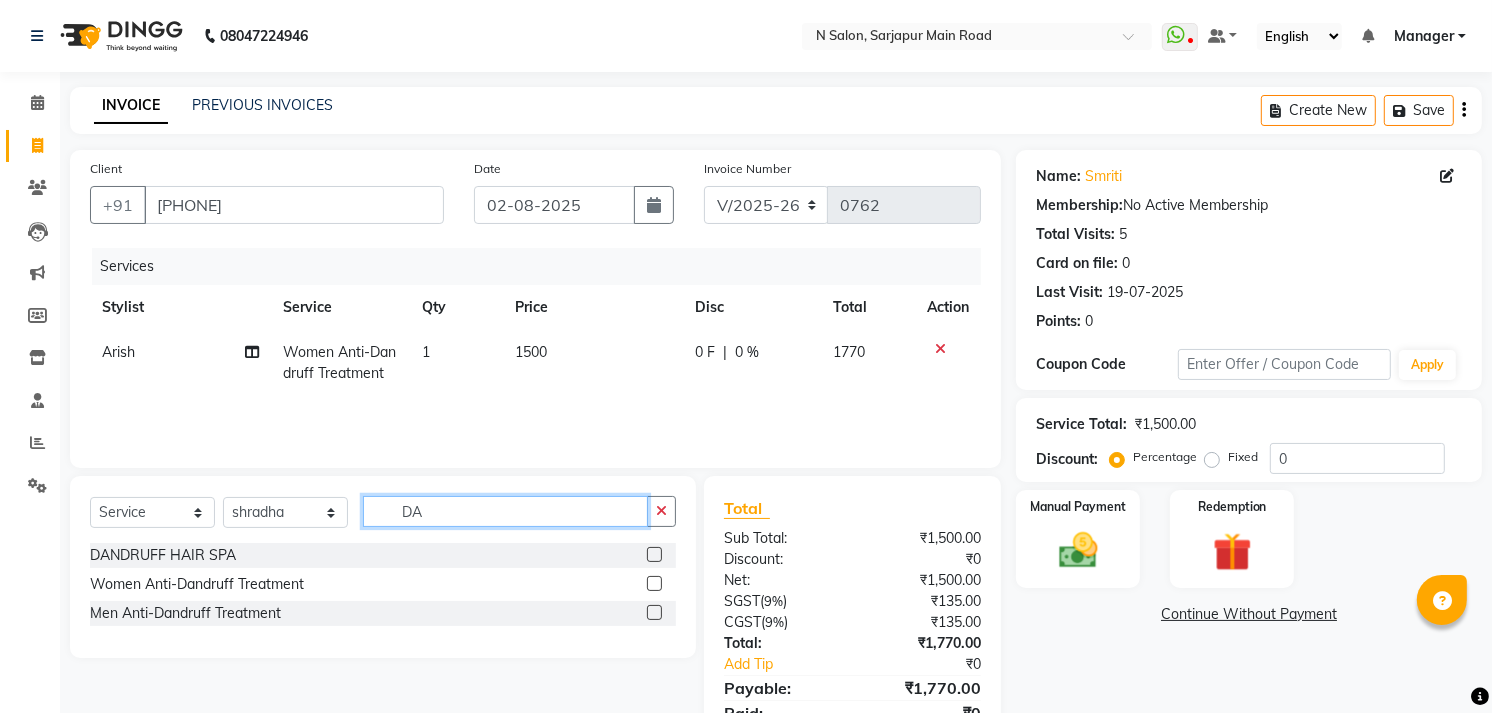 type on "D" 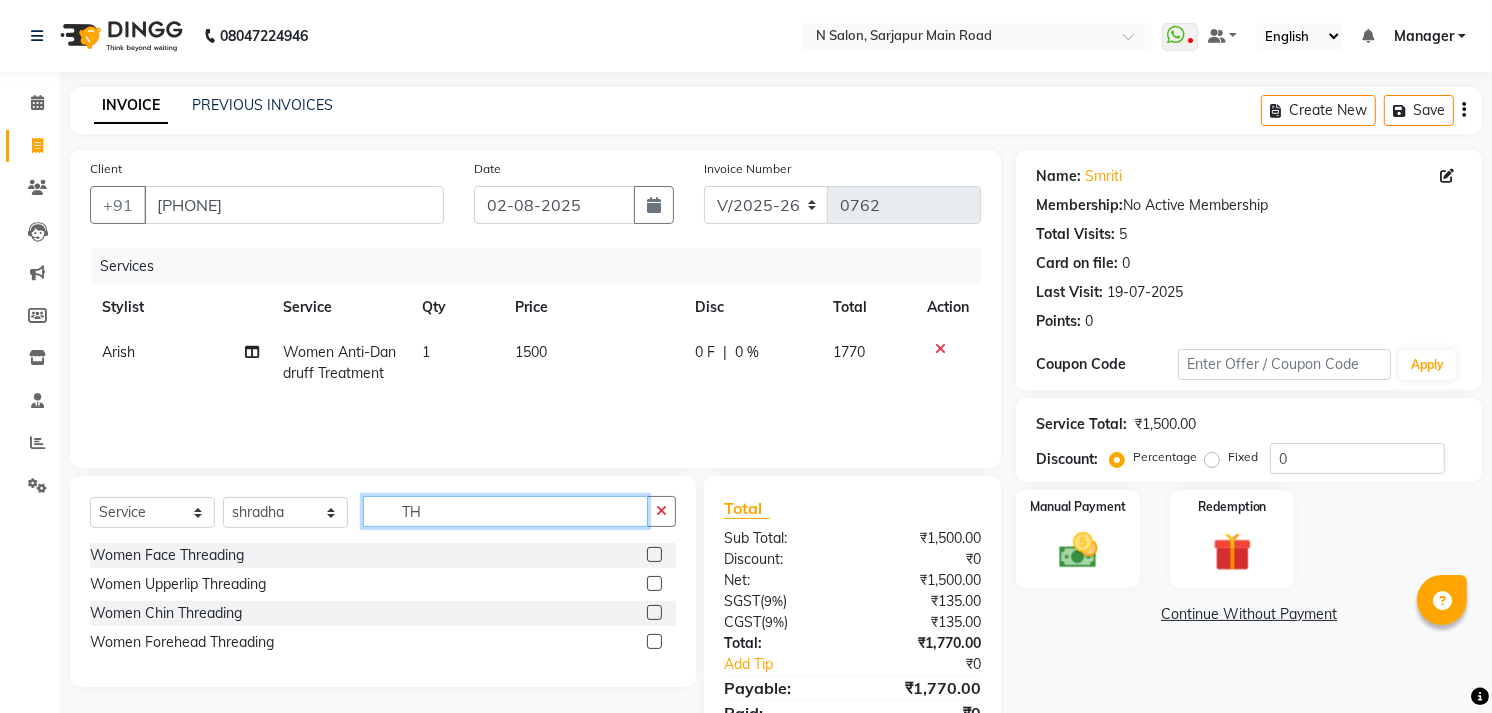 type on "T" 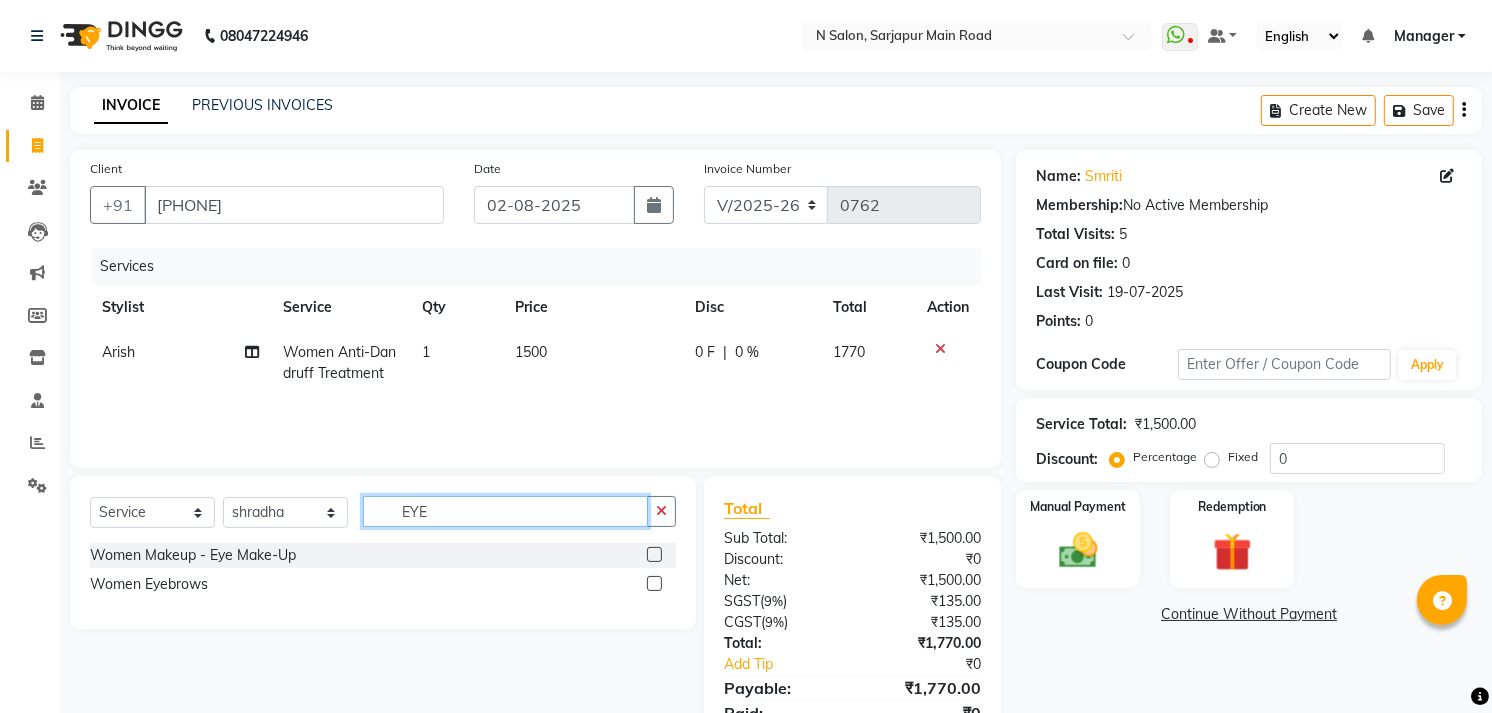 type on "EYE" 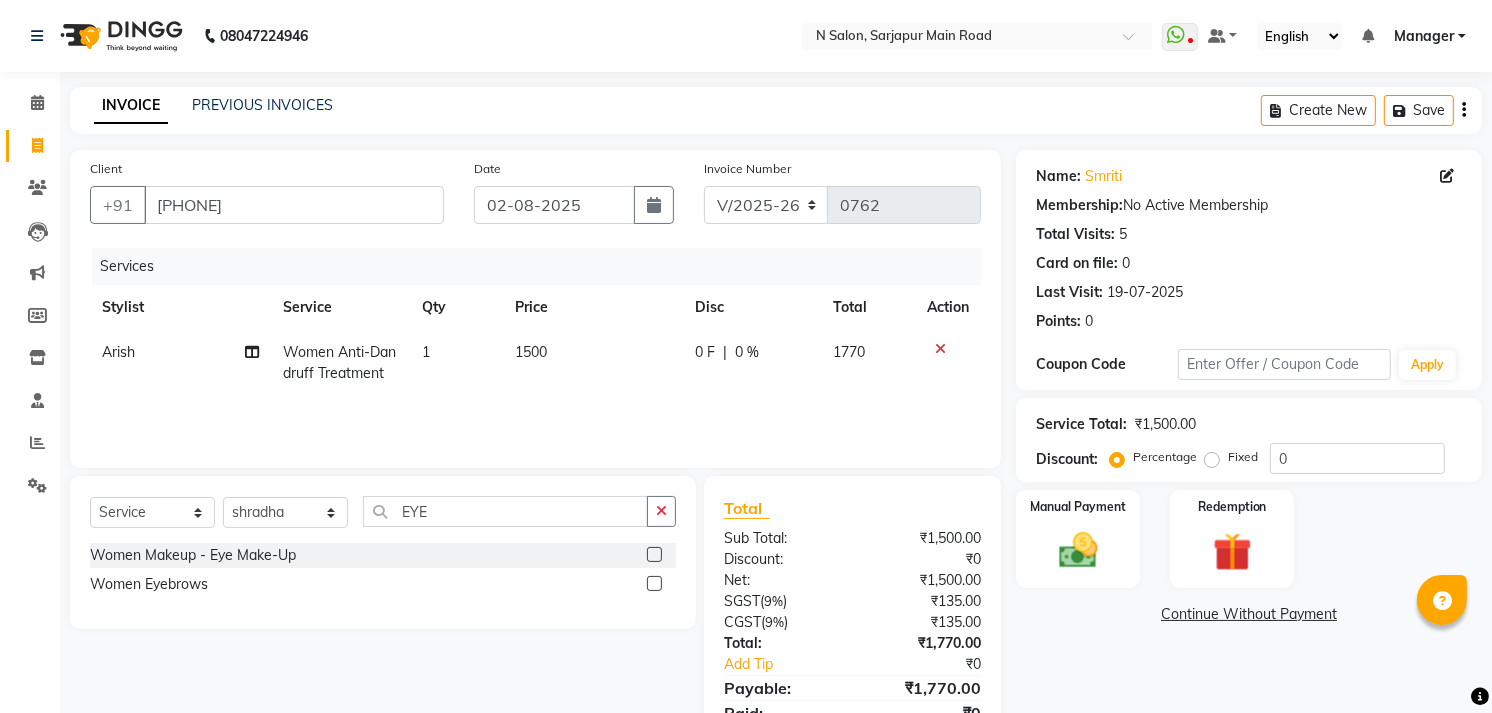 click 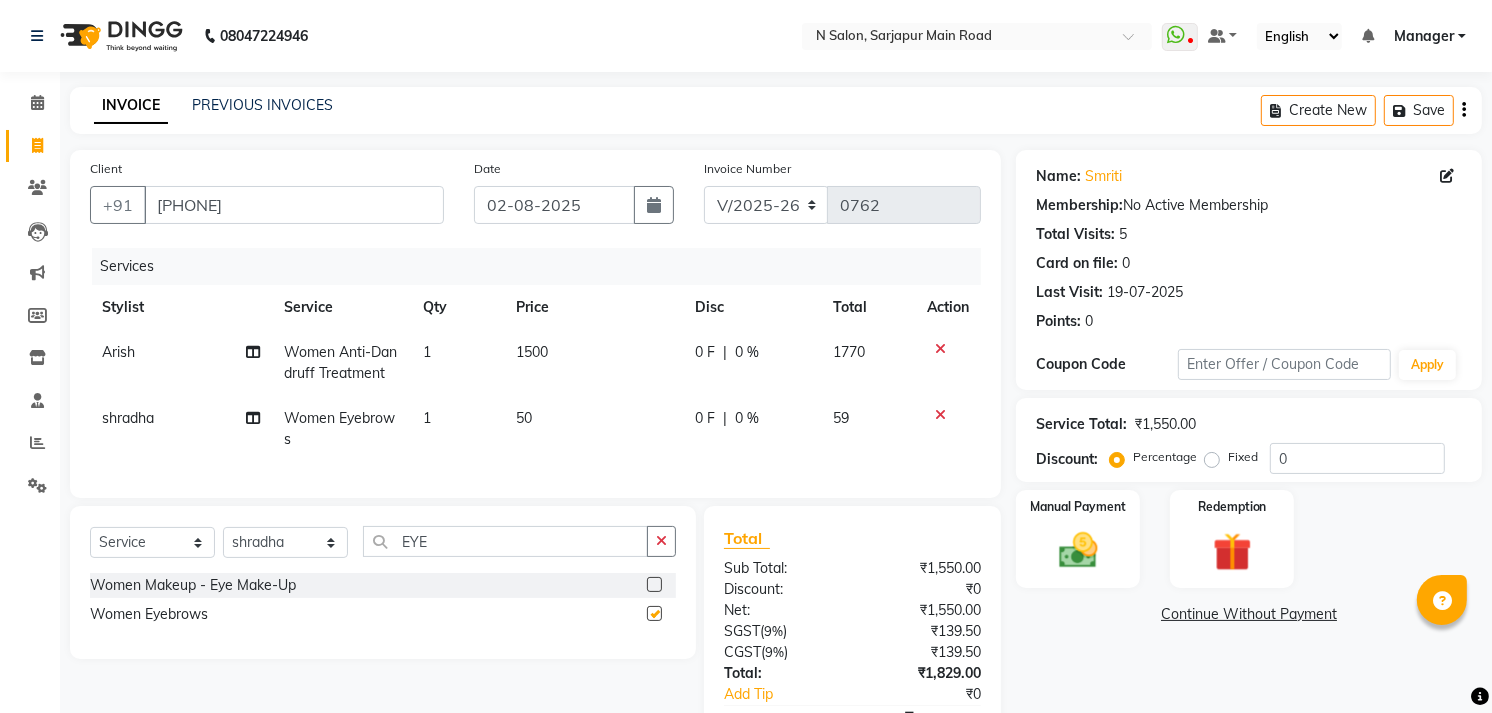 checkbox on "false" 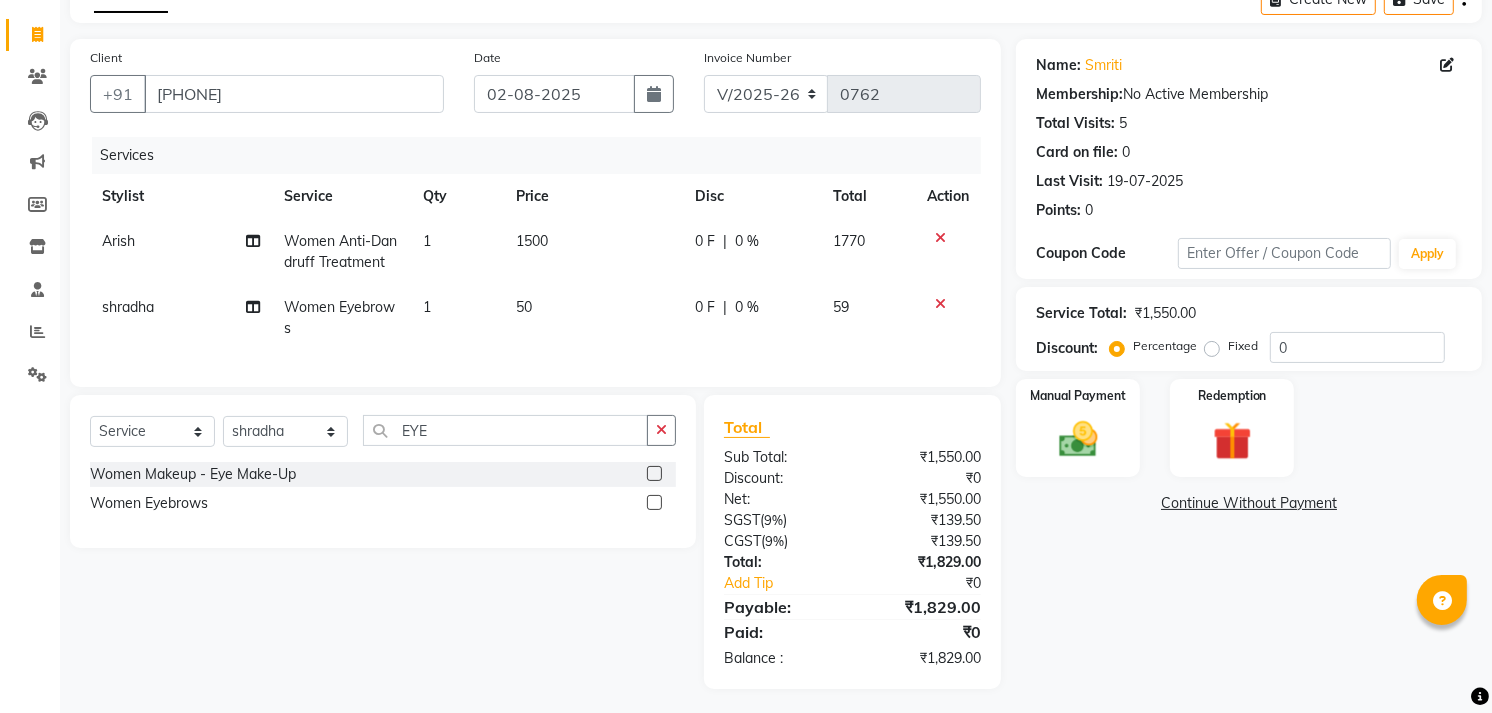scroll, scrollTop: 133, scrollLeft: 0, axis: vertical 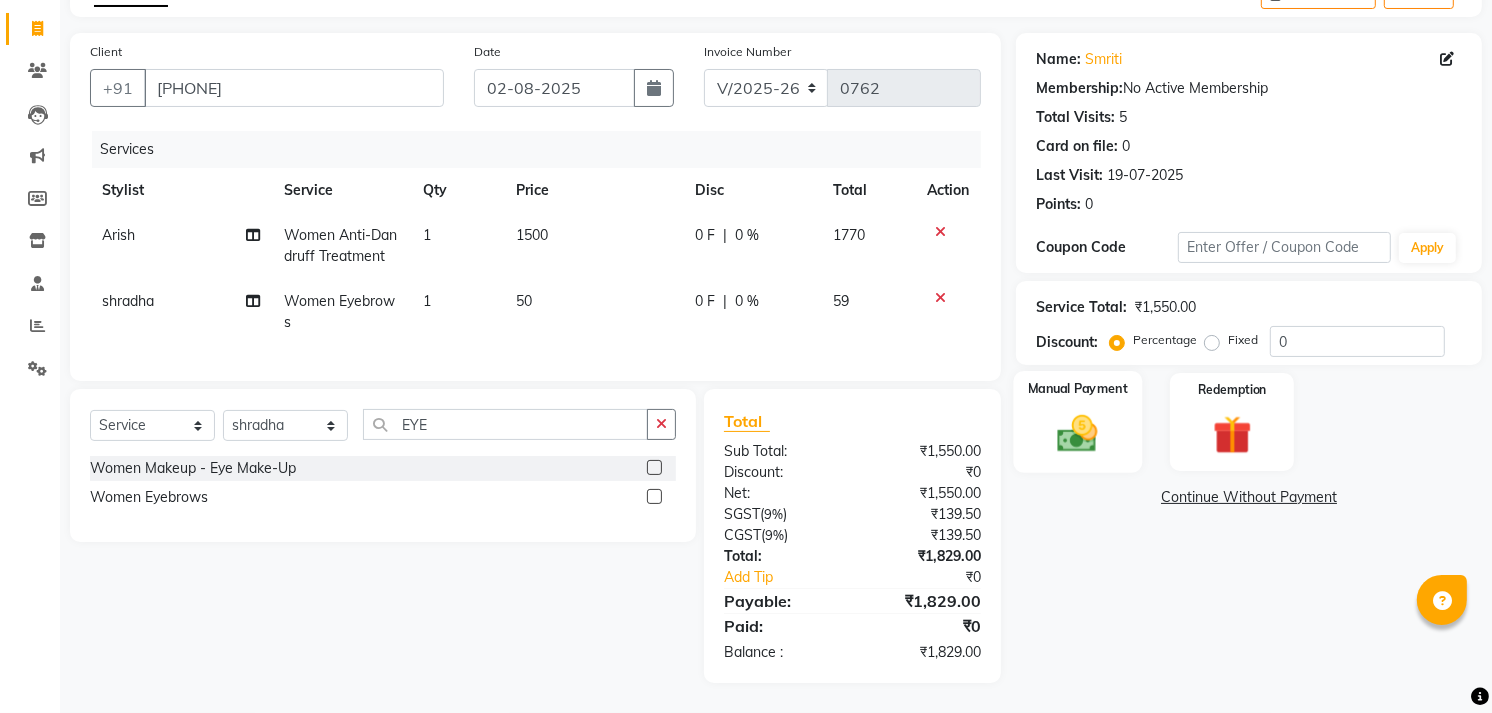 click 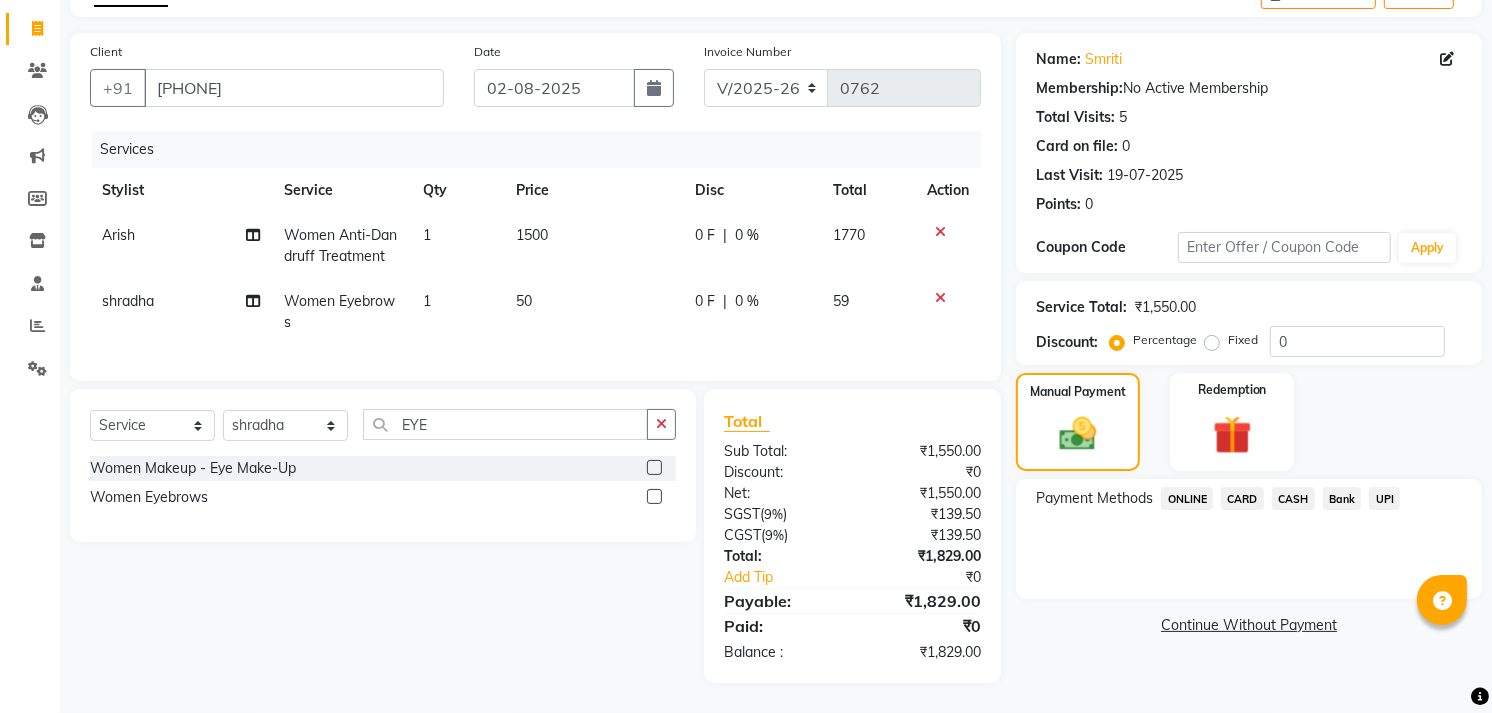 click on "UPI" 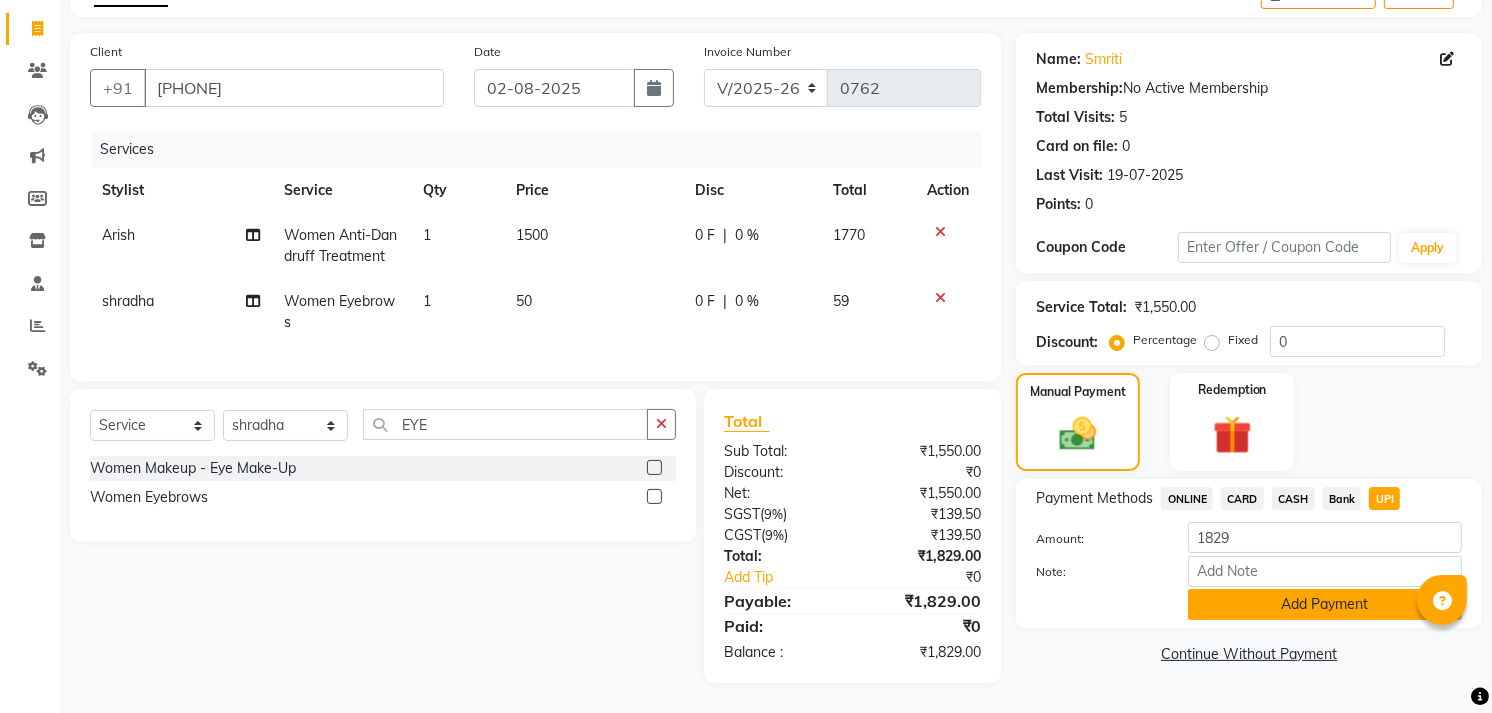 click on "Add Payment" 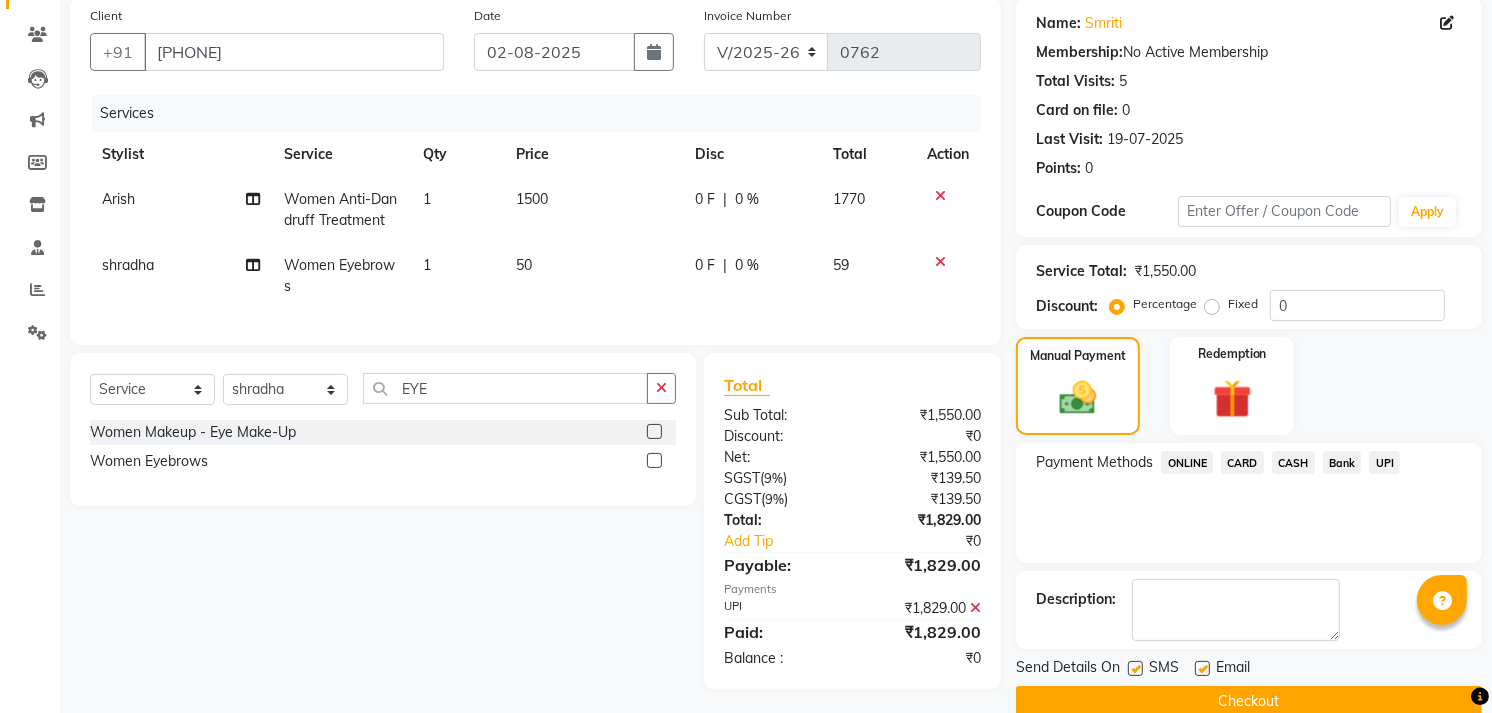 scroll, scrollTop: 186, scrollLeft: 0, axis: vertical 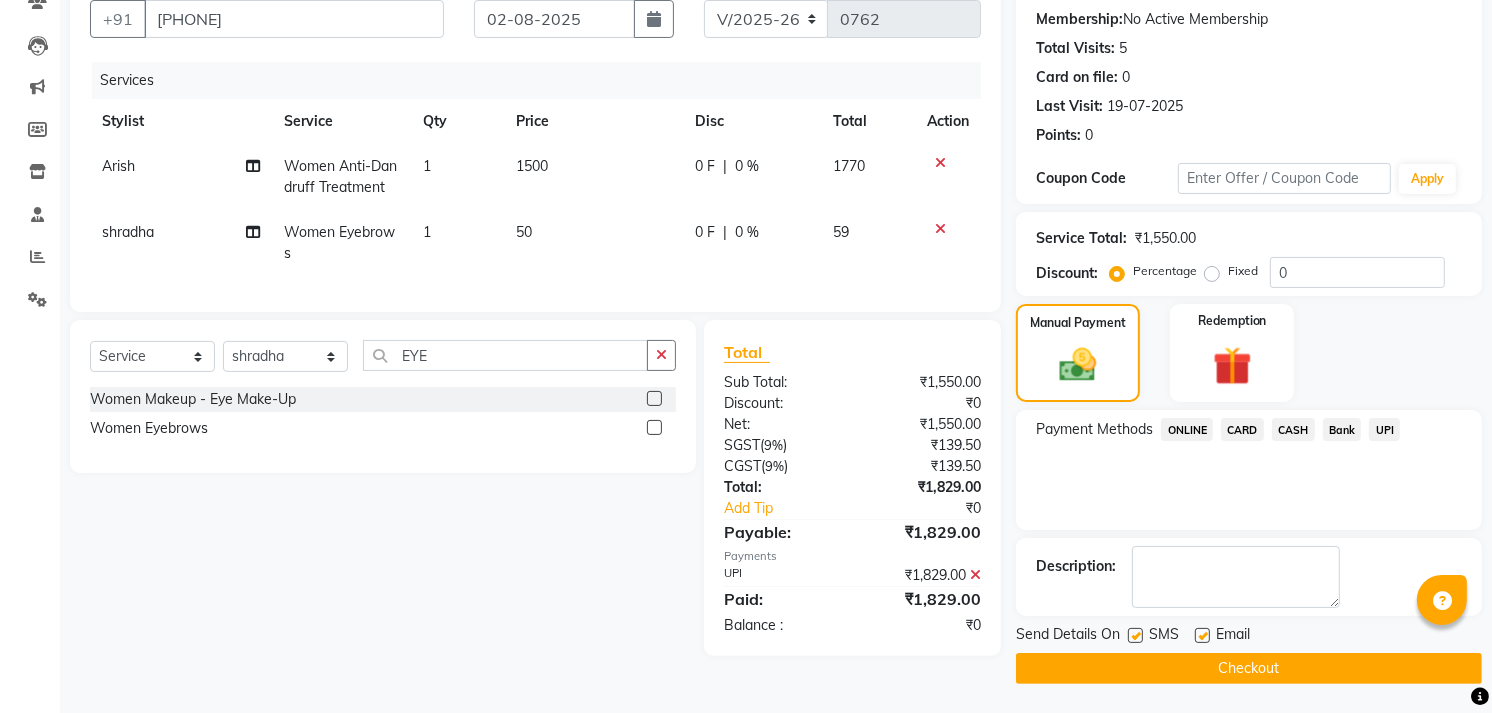 click on "Checkout" 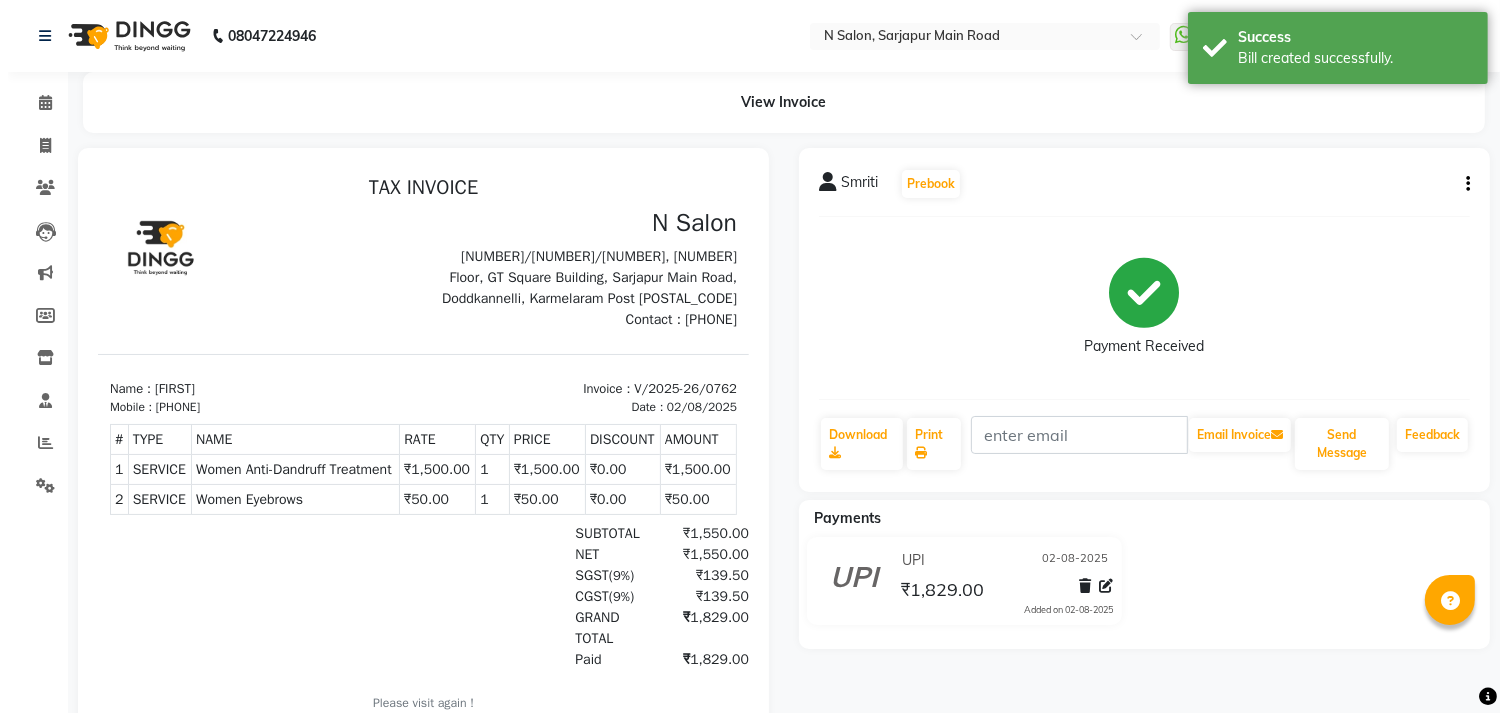 scroll, scrollTop: 0, scrollLeft: 0, axis: both 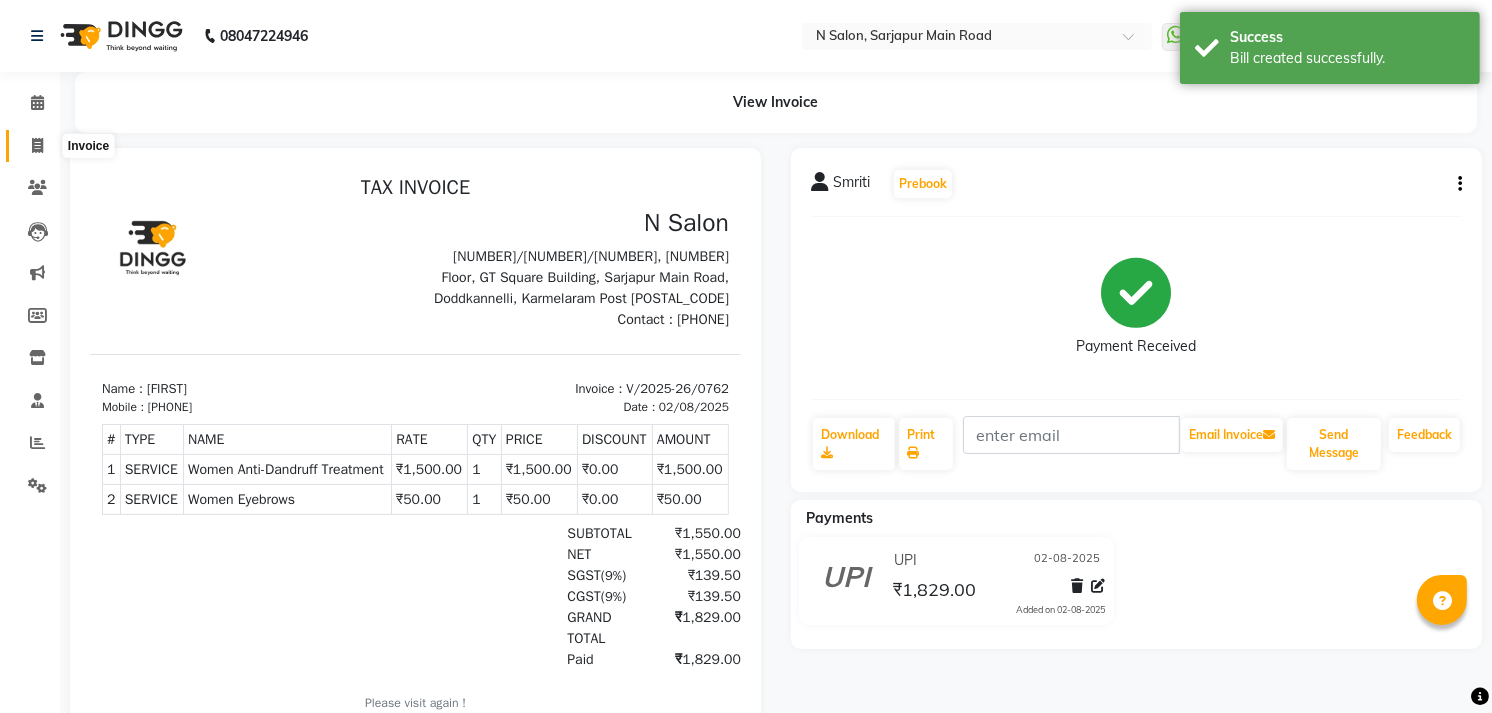 click 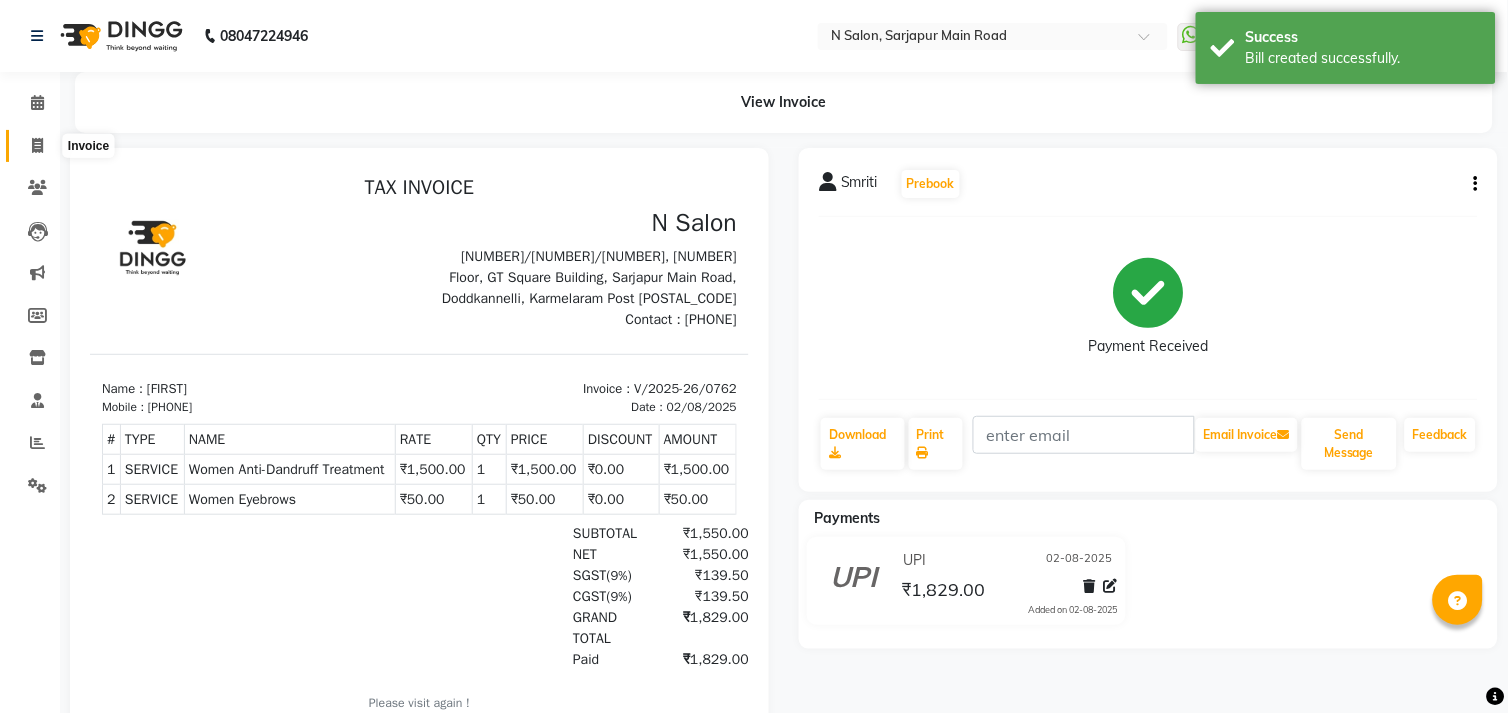 select on "service" 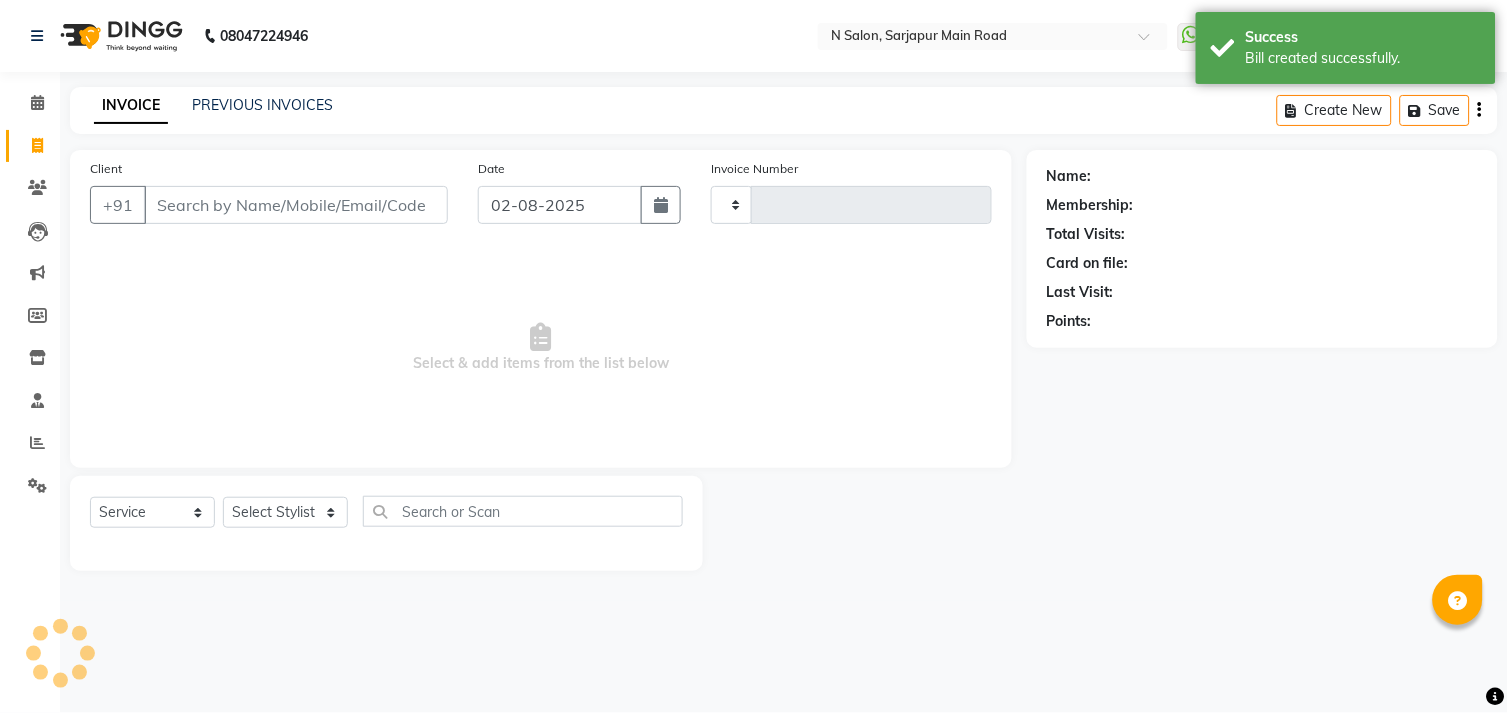 type on "0763" 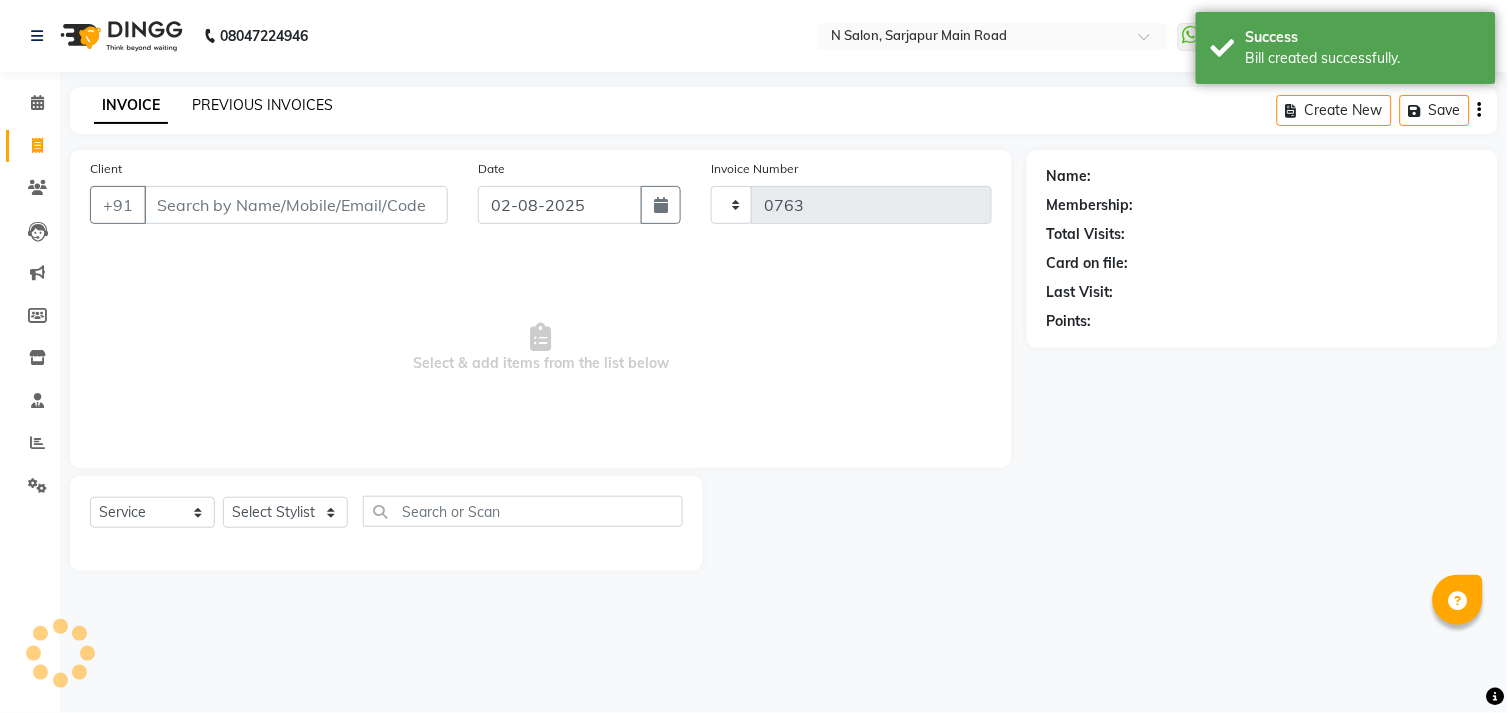 select on "7871" 